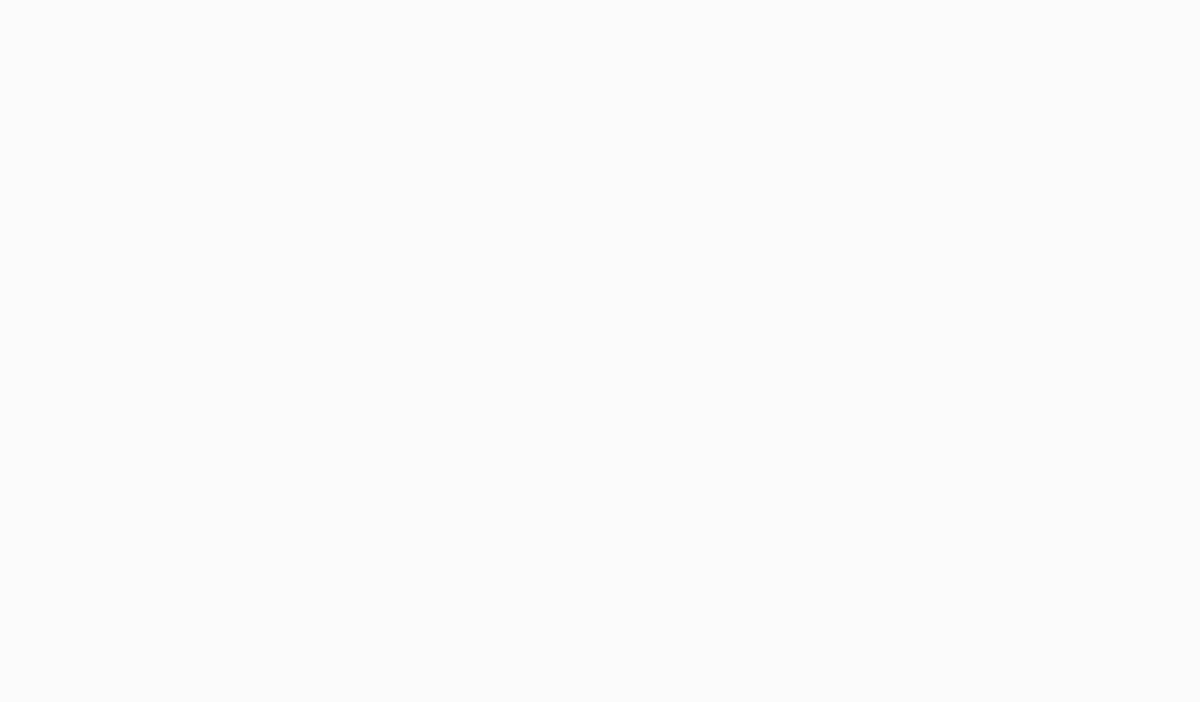 scroll, scrollTop: 0, scrollLeft: 0, axis: both 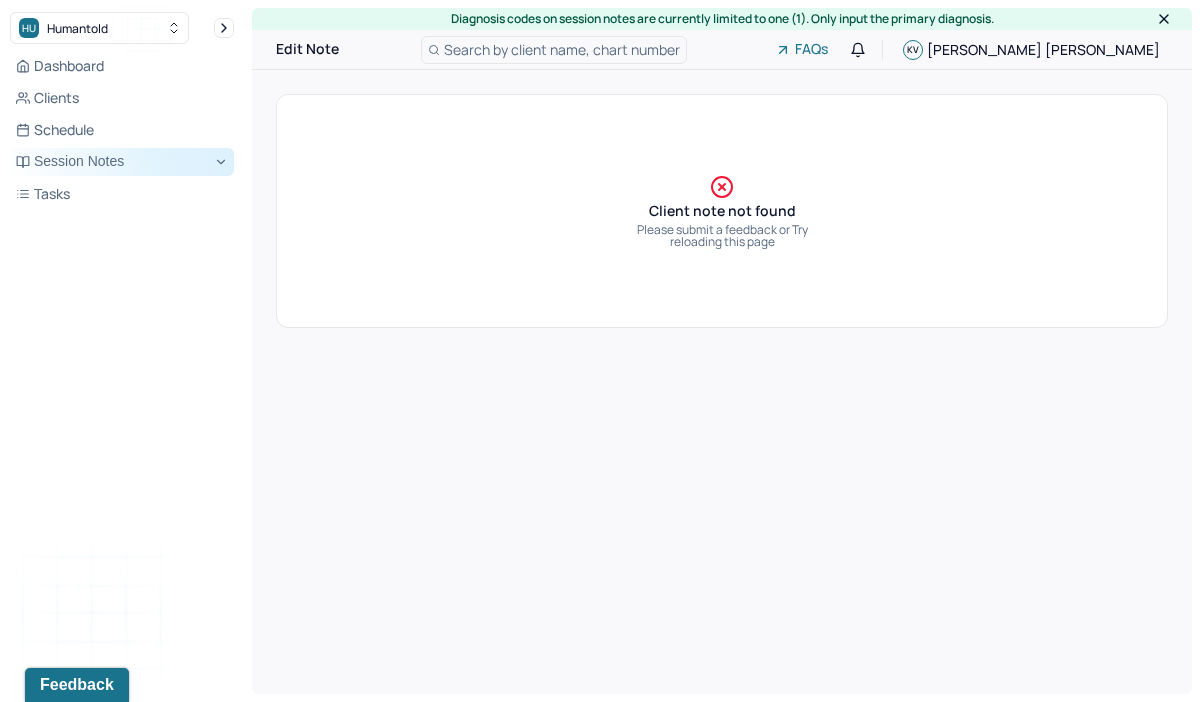 click on "Session Notes" at bounding box center [122, 162] 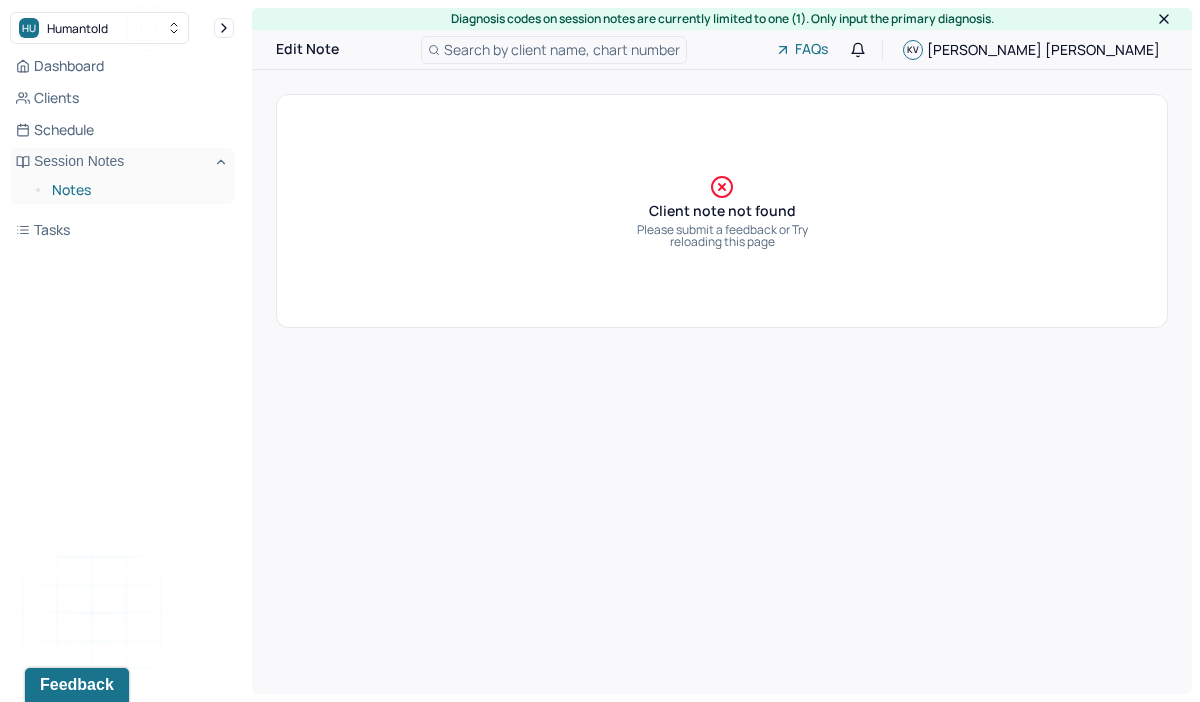 click on "Notes" at bounding box center [135, 190] 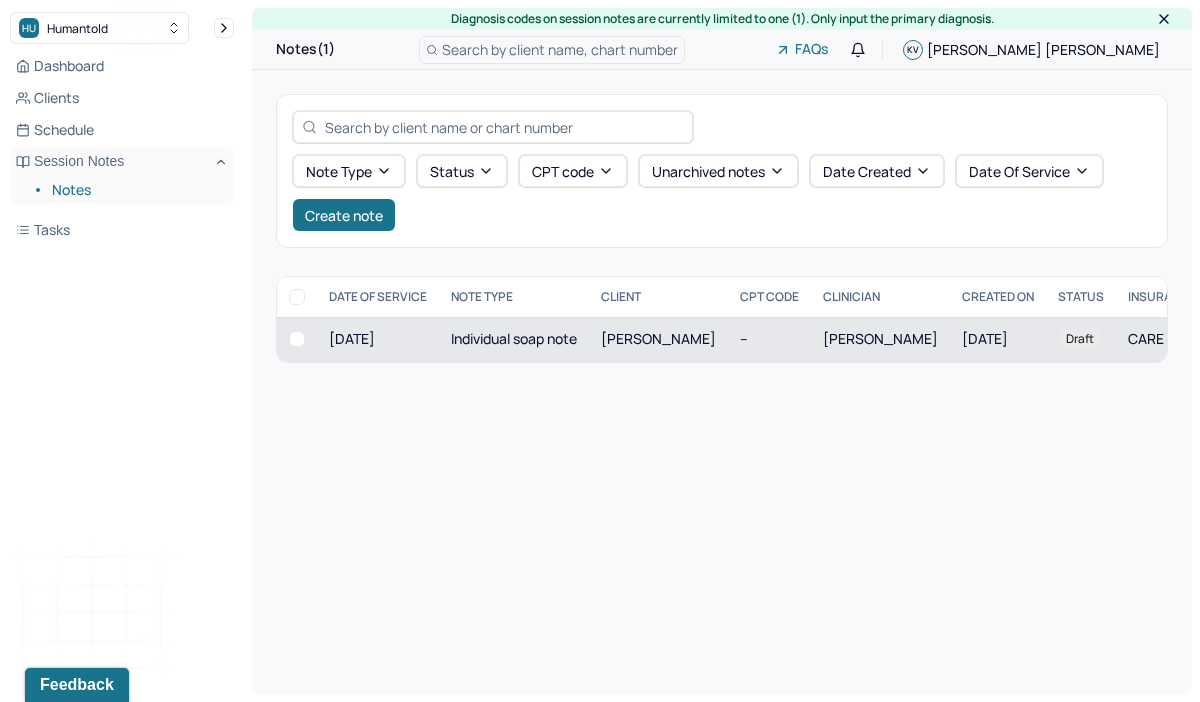 click on "Individual soap note" at bounding box center (514, 339) 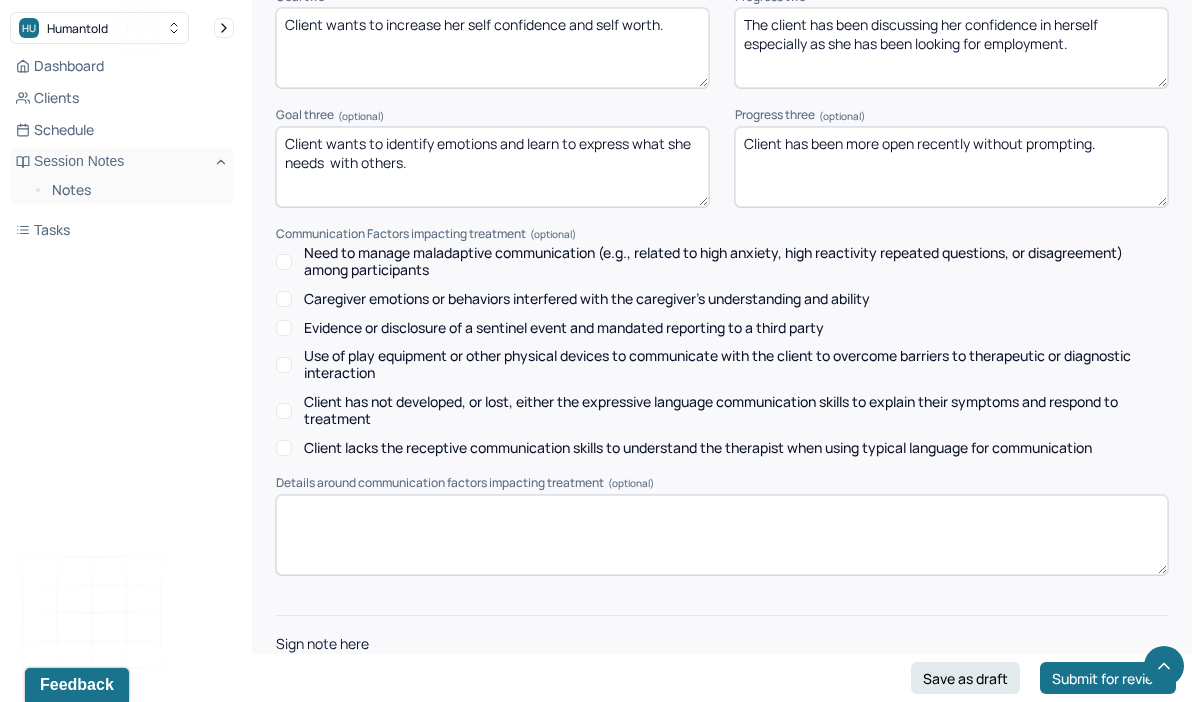 scroll, scrollTop: 3119, scrollLeft: 0, axis: vertical 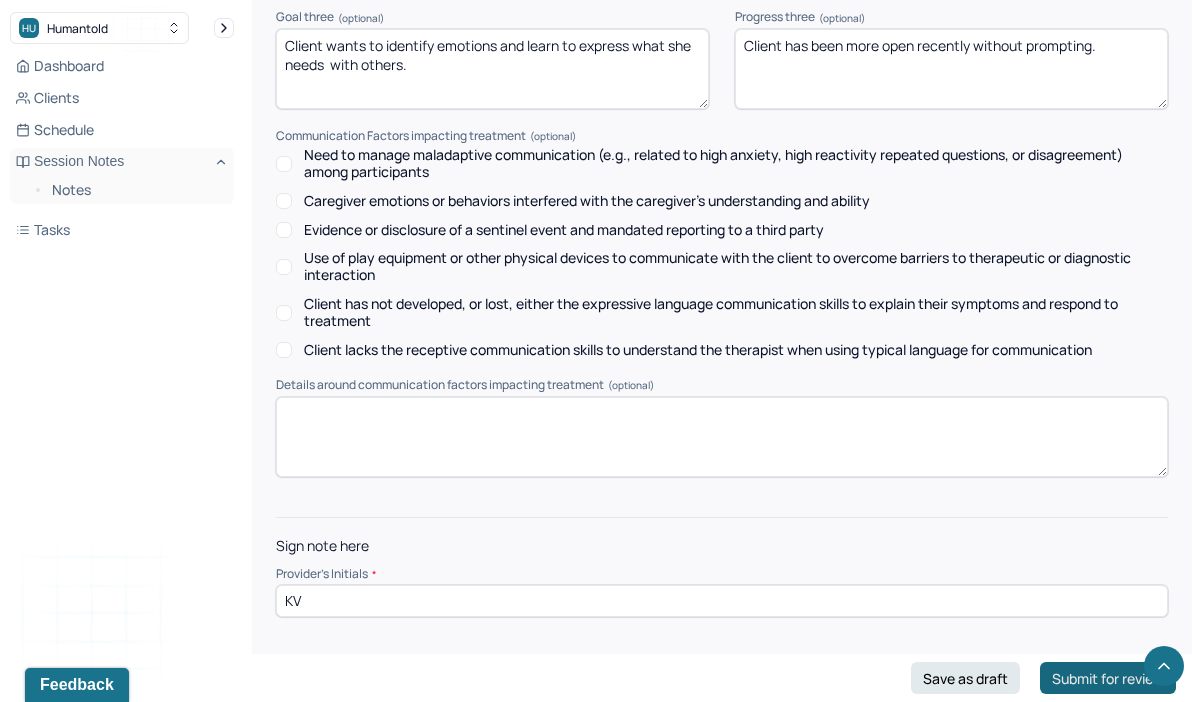 click on "Submit for review" at bounding box center [1108, 678] 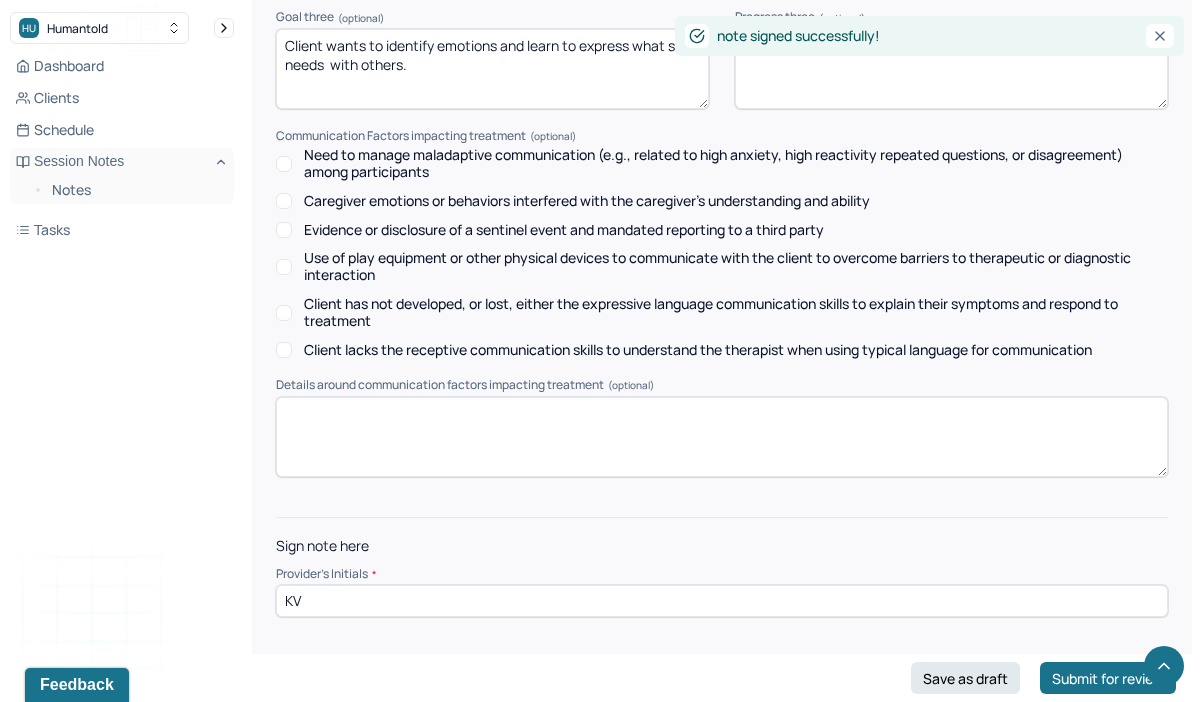 scroll, scrollTop: 0, scrollLeft: 0, axis: both 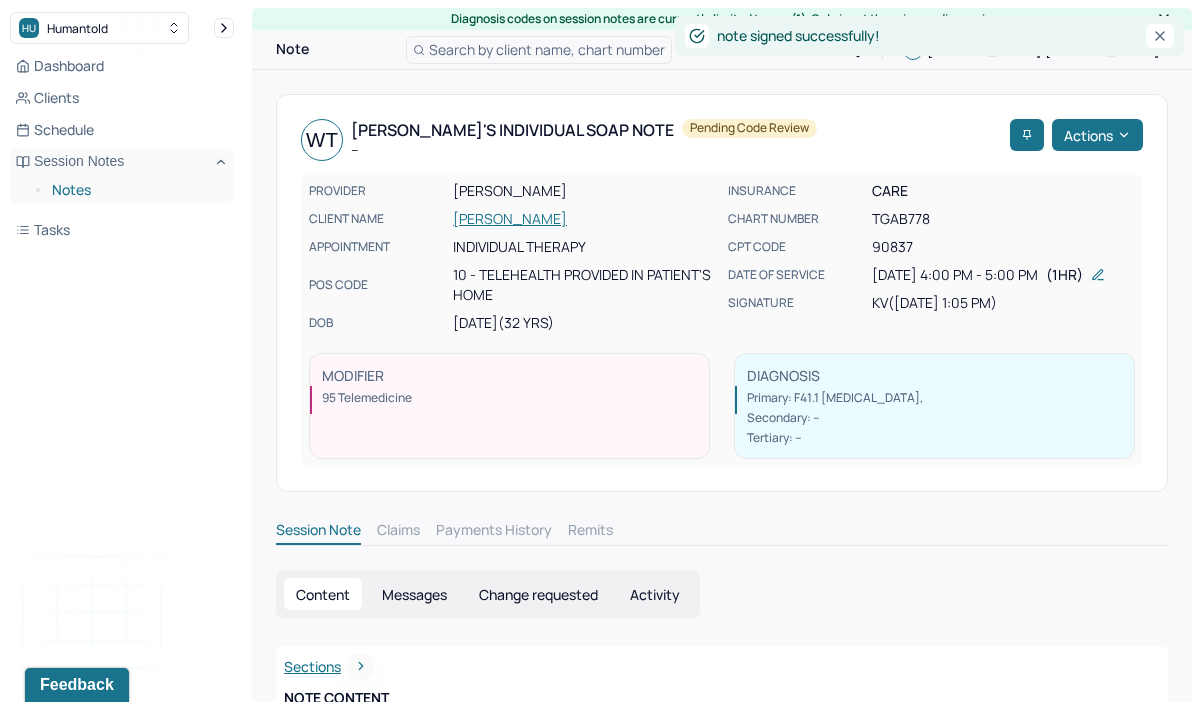 click on "Notes" at bounding box center (135, 190) 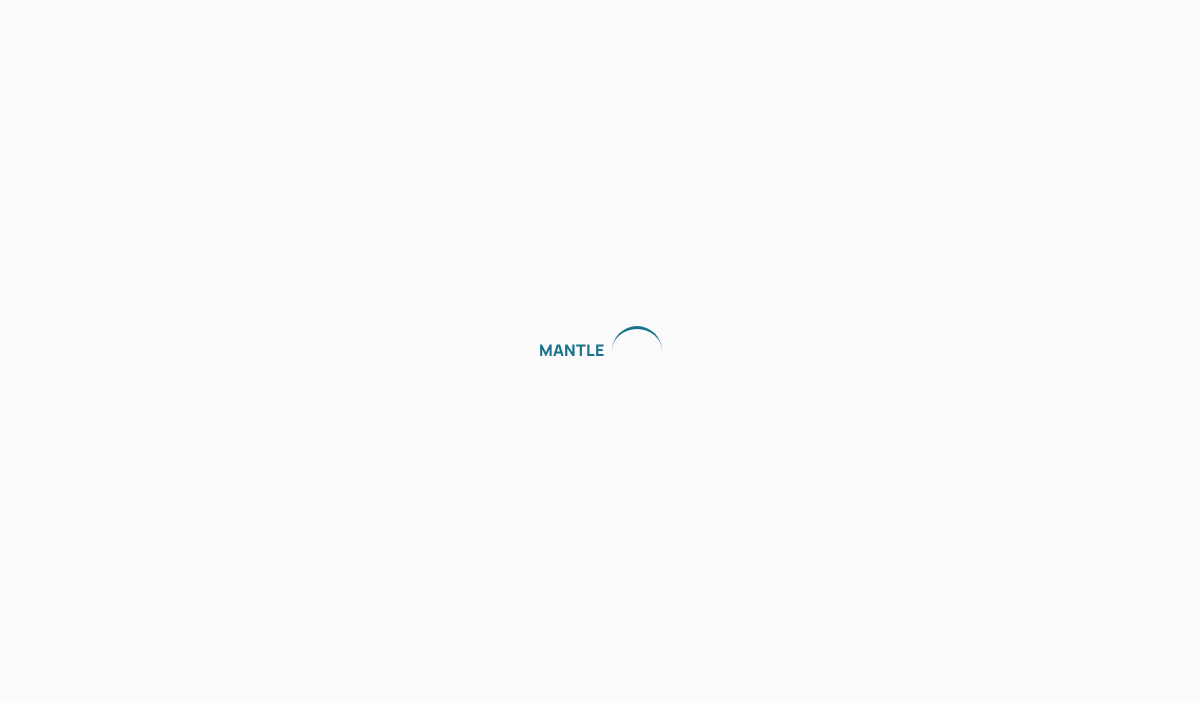 scroll, scrollTop: 0, scrollLeft: 0, axis: both 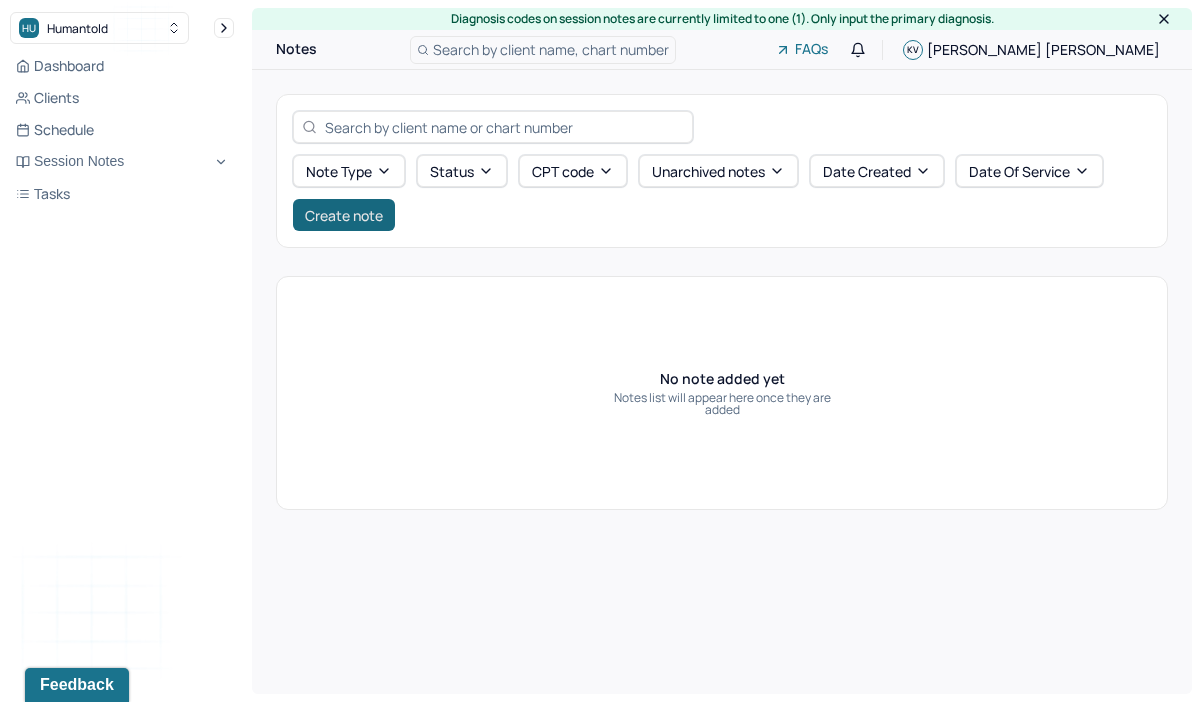 click on "Create note" at bounding box center [344, 215] 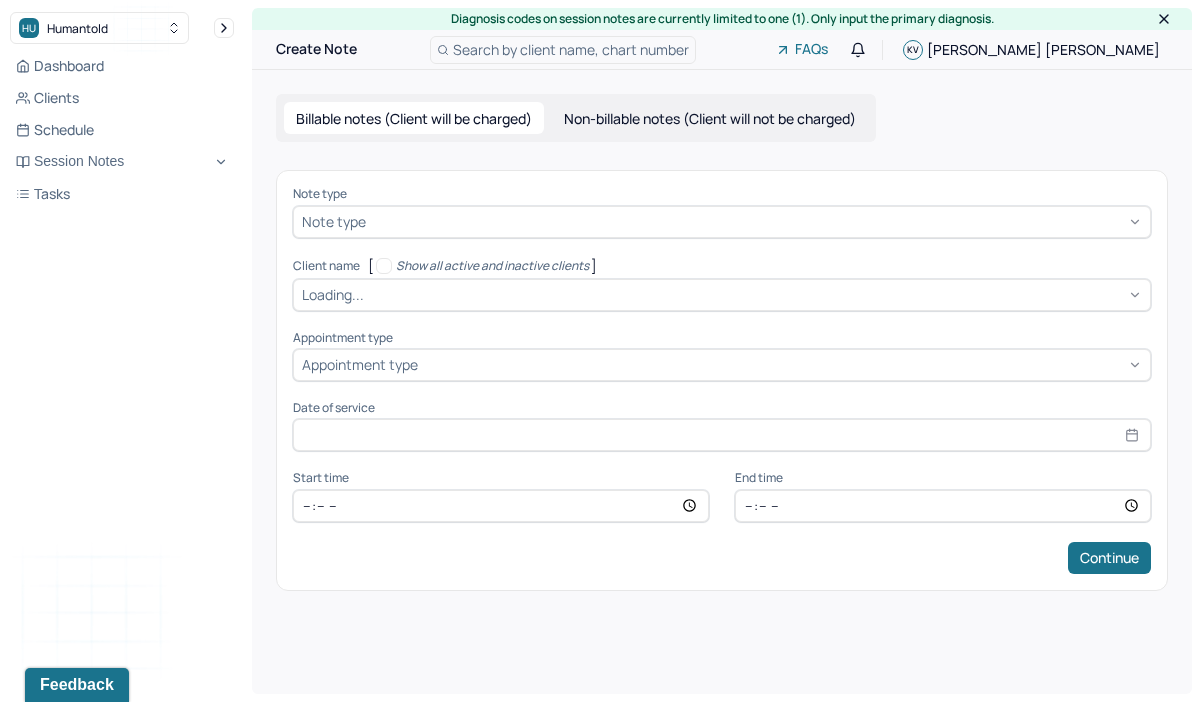 click at bounding box center (756, 221) 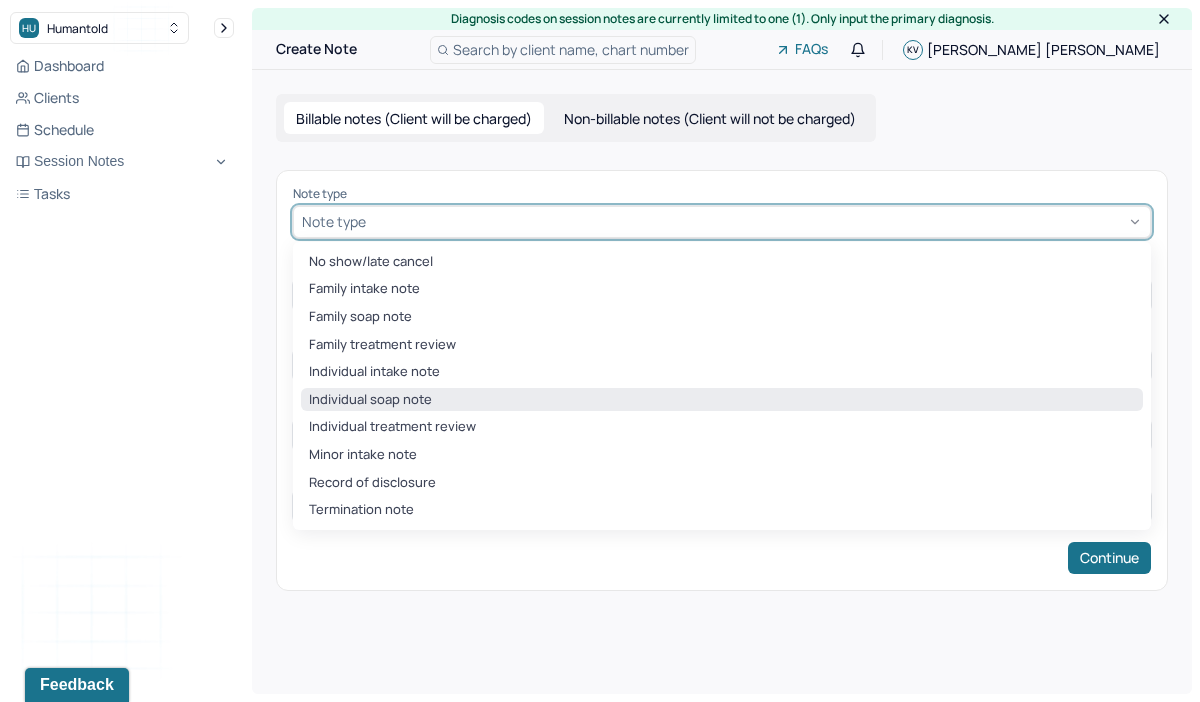 click on "Individual soap note" at bounding box center (722, 400) 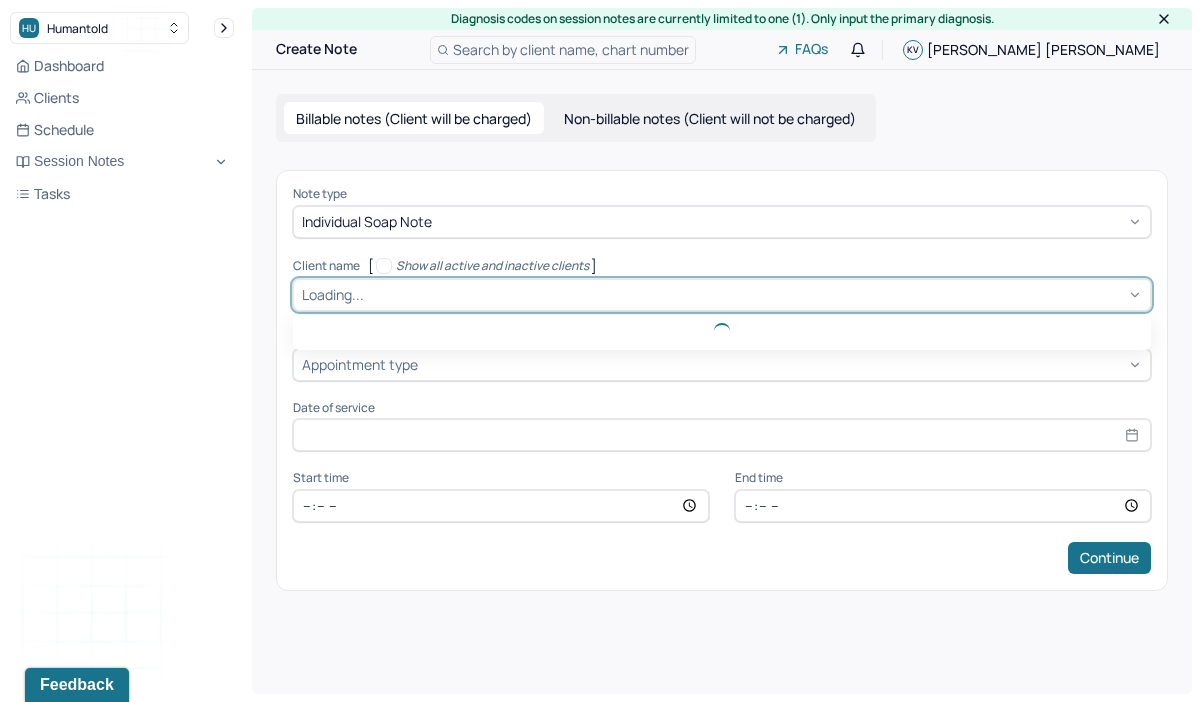 click at bounding box center (755, 294) 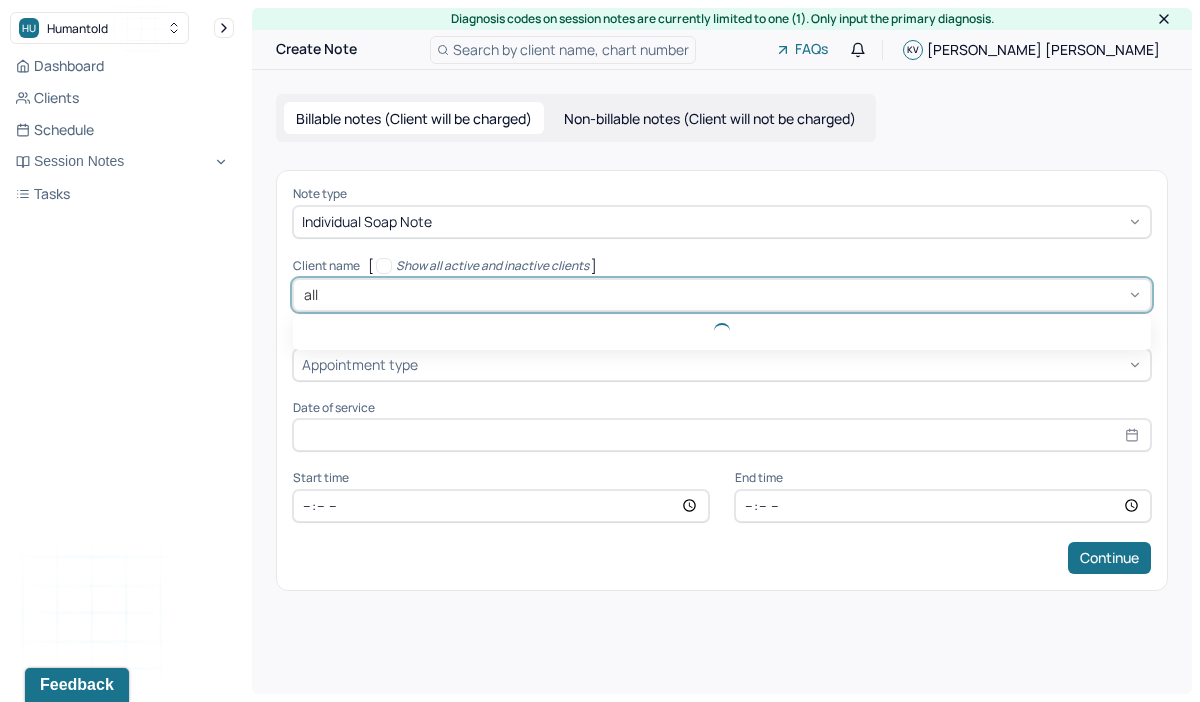 type on "al" 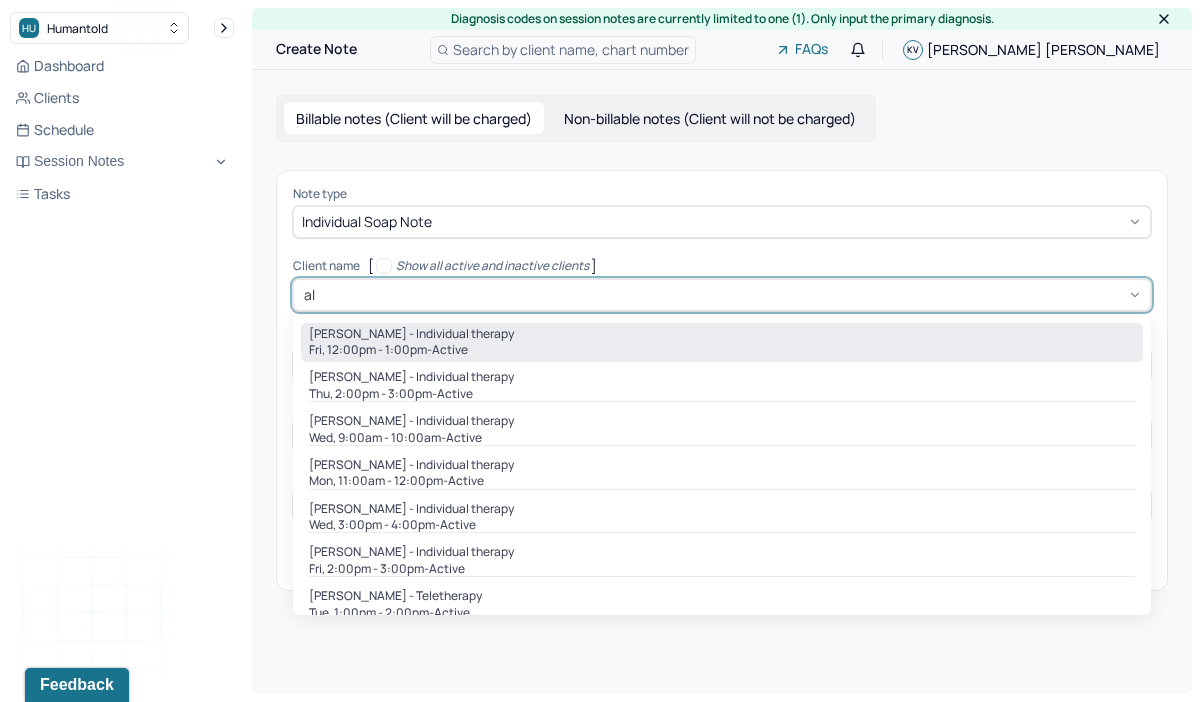 click on "[PERSON_NAME] - Individual therapy" at bounding box center [411, 334] 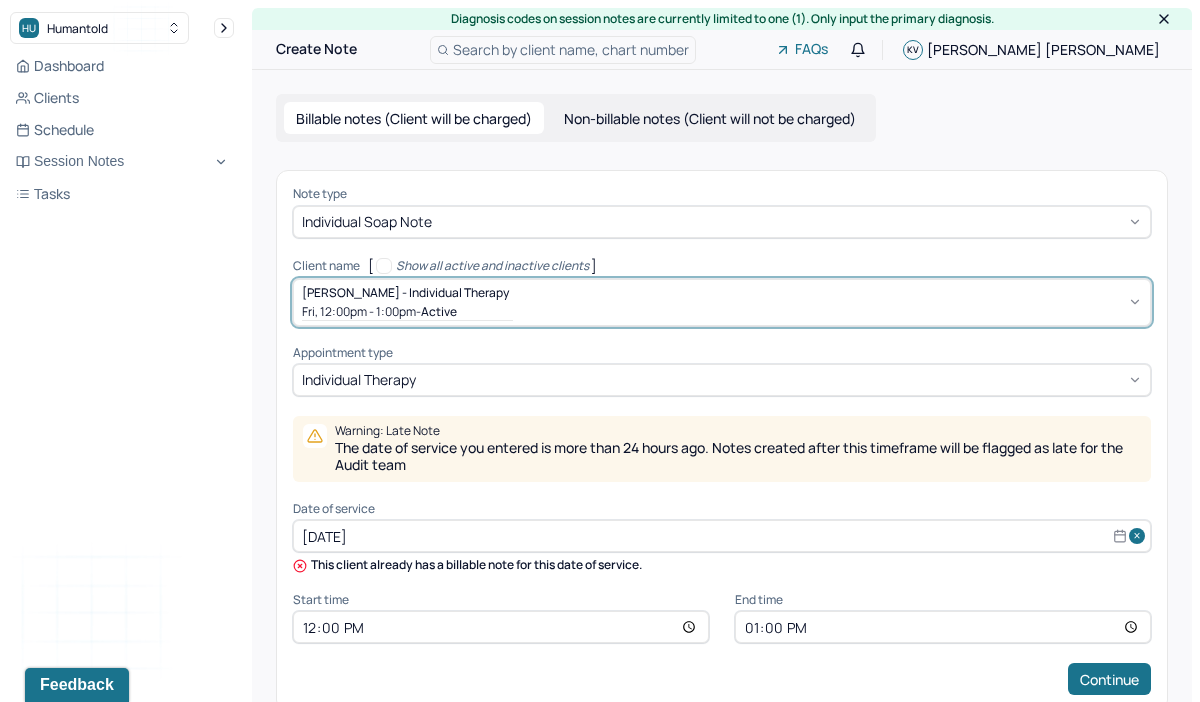 scroll, scrollTop: 39, scrollLeft: 0, axis: vertical 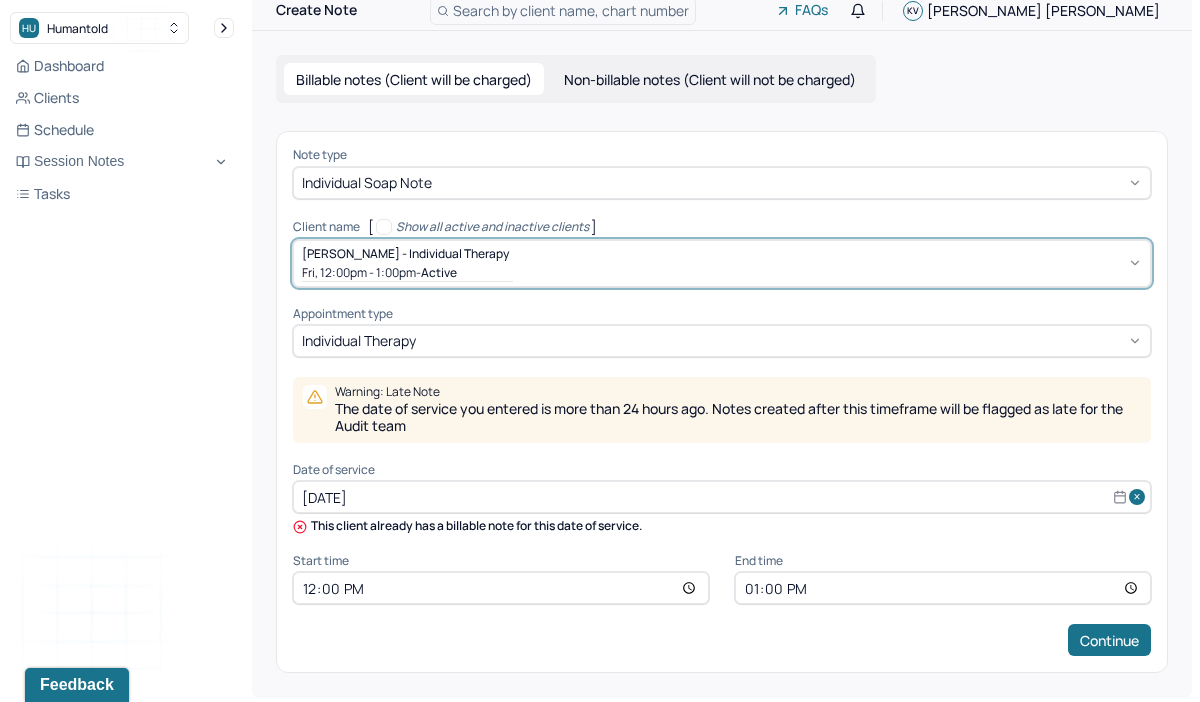 click on "[DATE]" at bounding box center (722, 497) 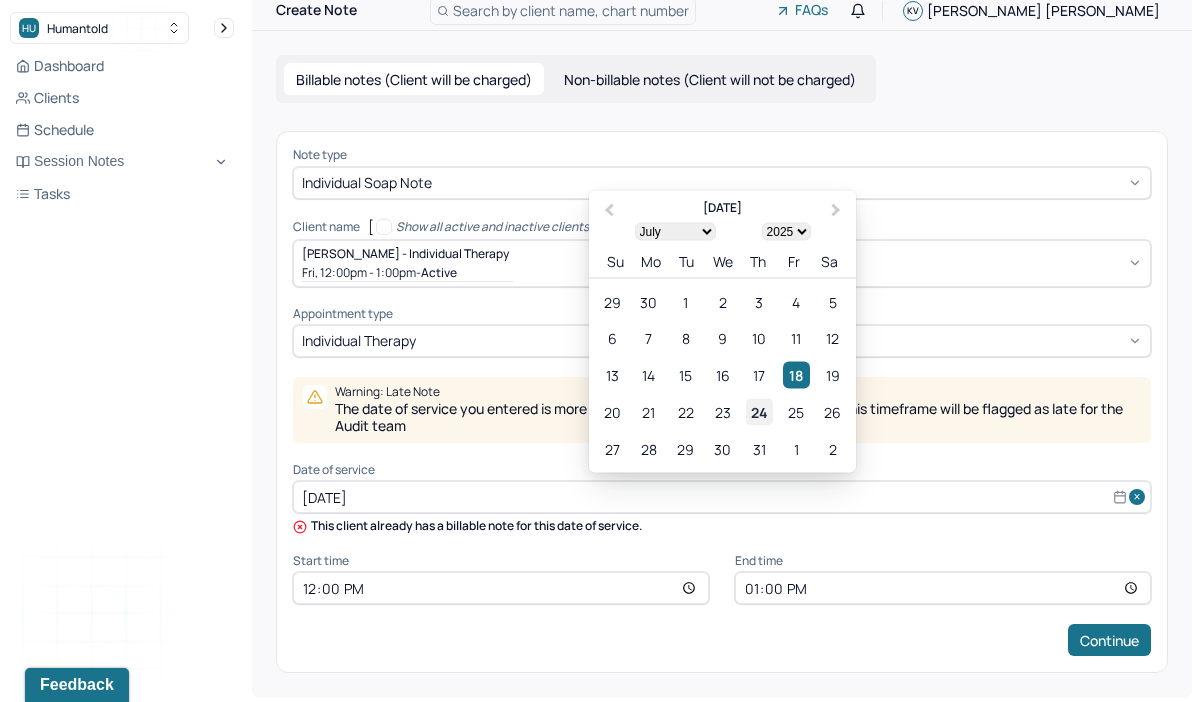 click on "24" at bounding box center [759, 412] 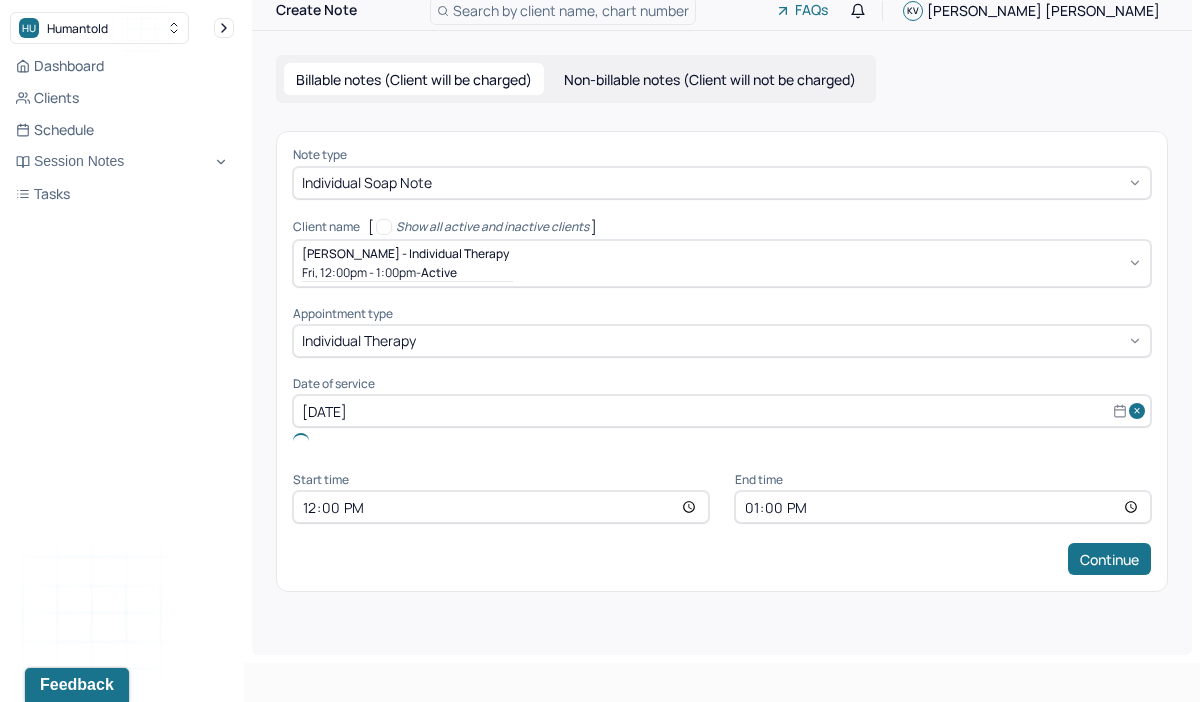 scroll, scrollTop: 0, scrollLeft: 0, axis: both 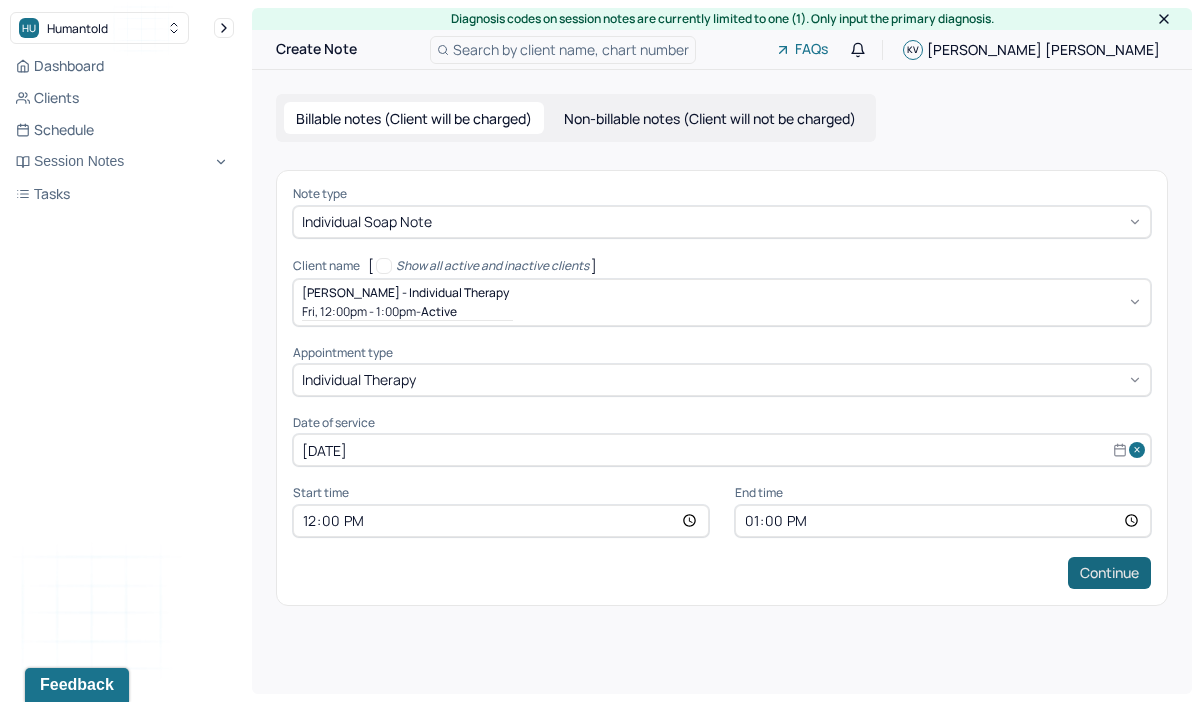 click on "Continue" at bounding box center (1109, 573) 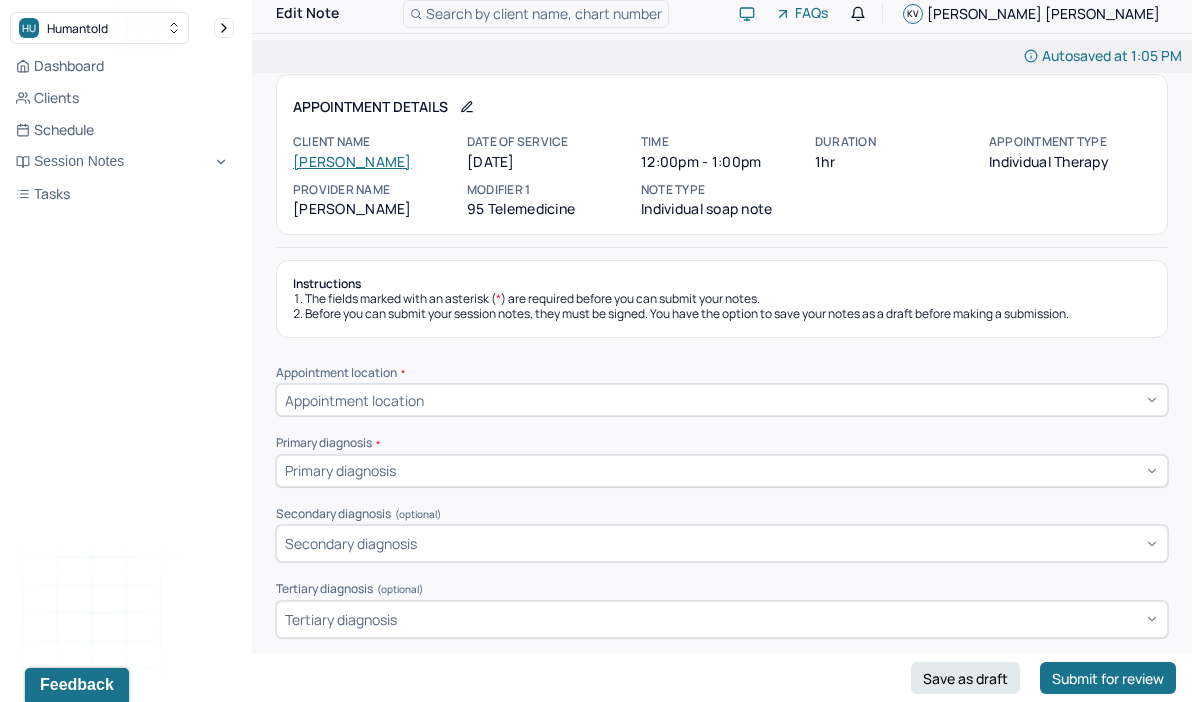 scroll, scrollTop: 0, scrollLeft: 0, axis: both 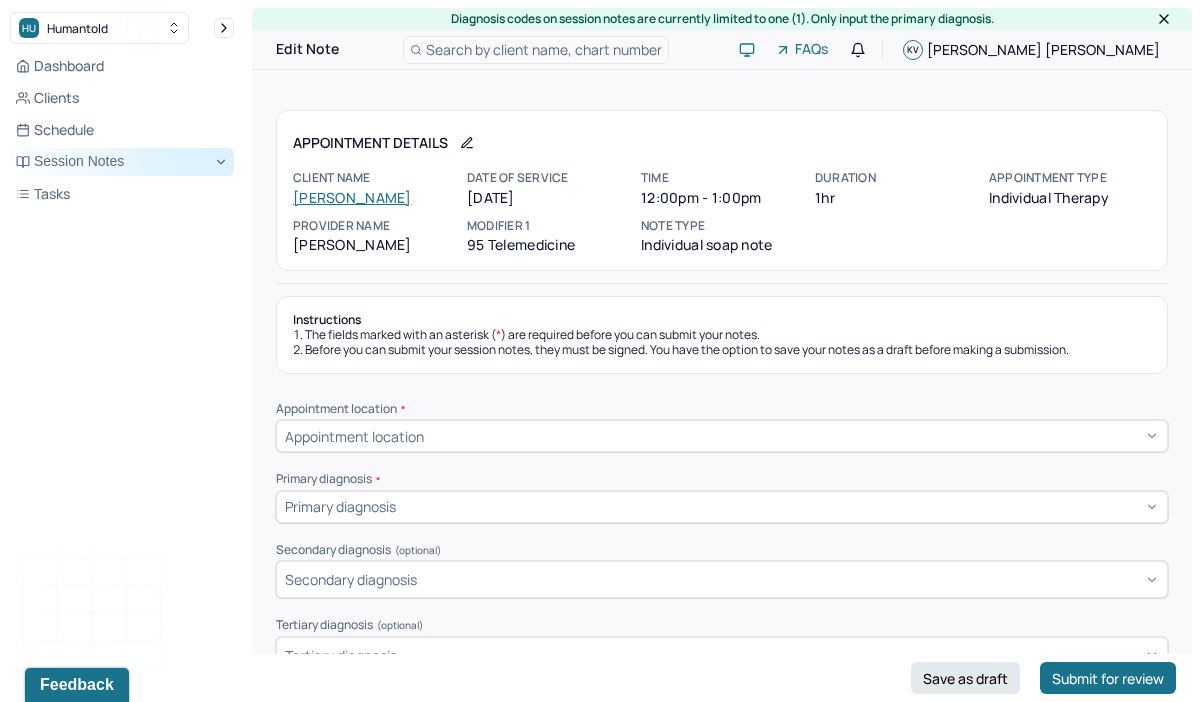 click on "Session Notes" at bounding box center (122, 162) 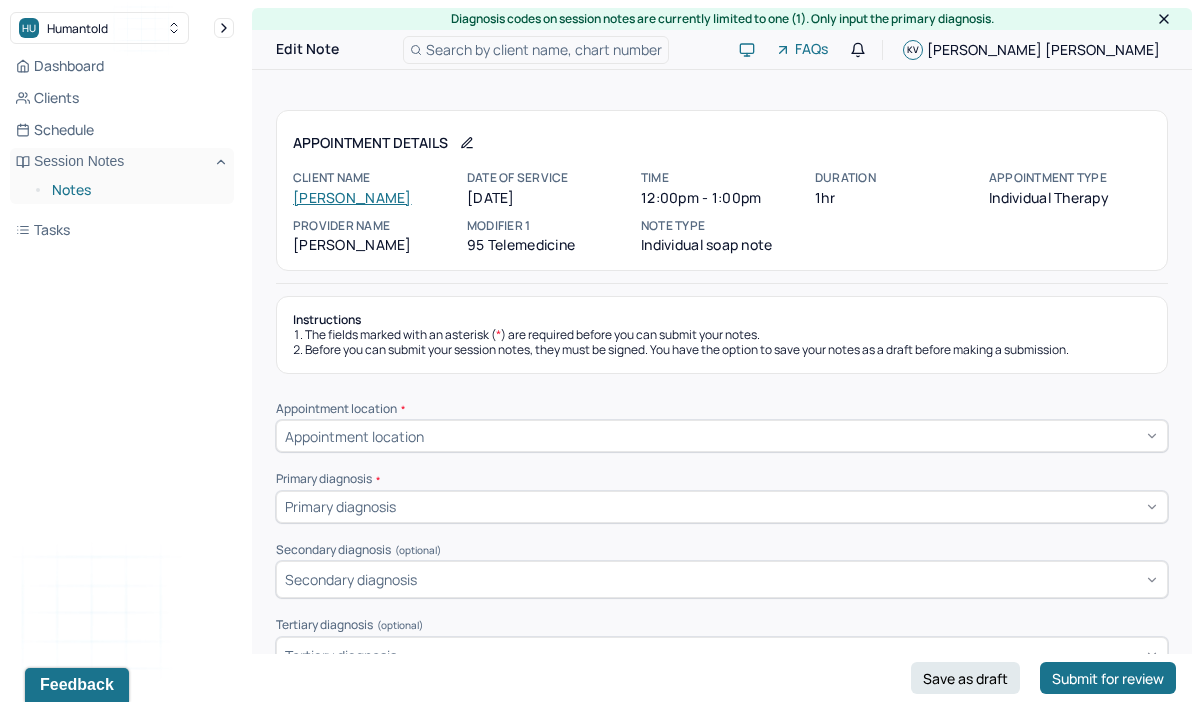 click on "Notes" at bounding box center [135, 190] 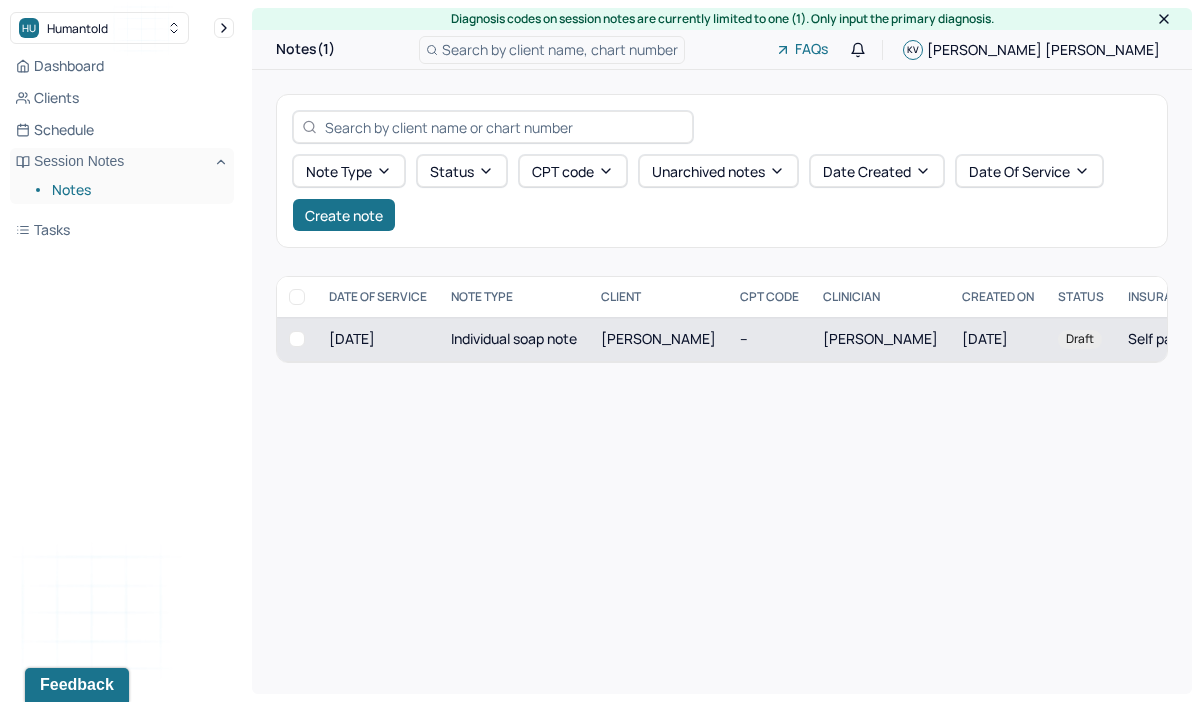 click at bounding box center (297, 339) 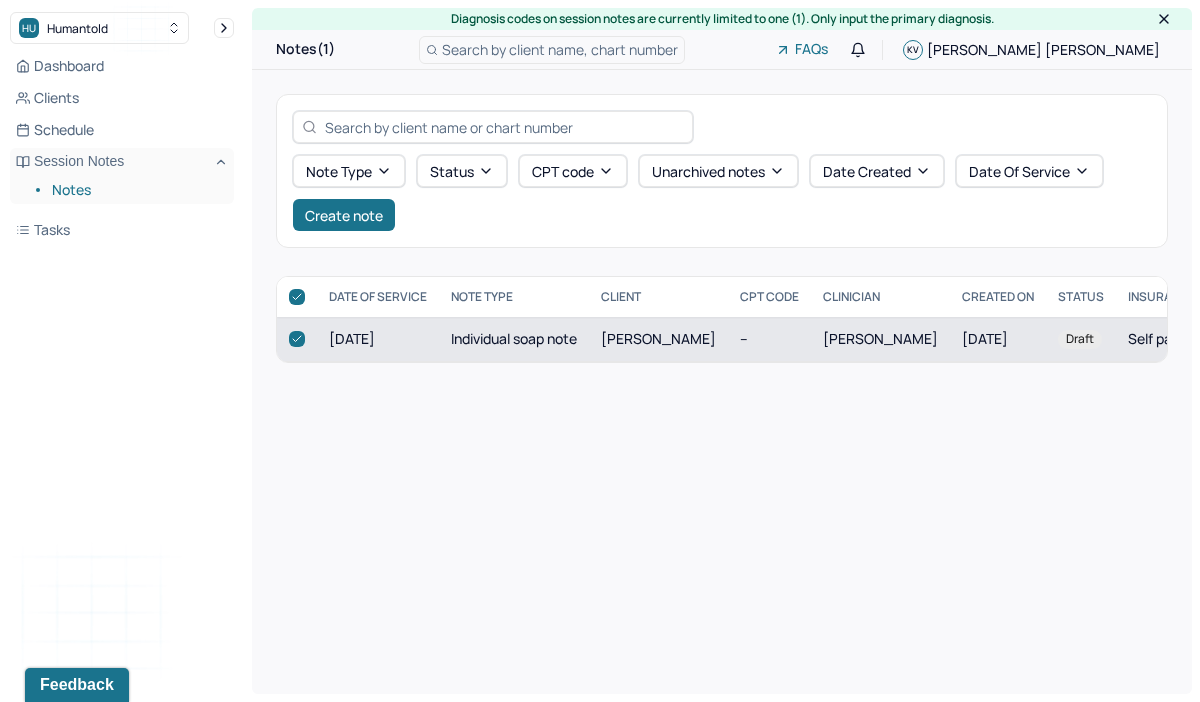 checkbox on "true" 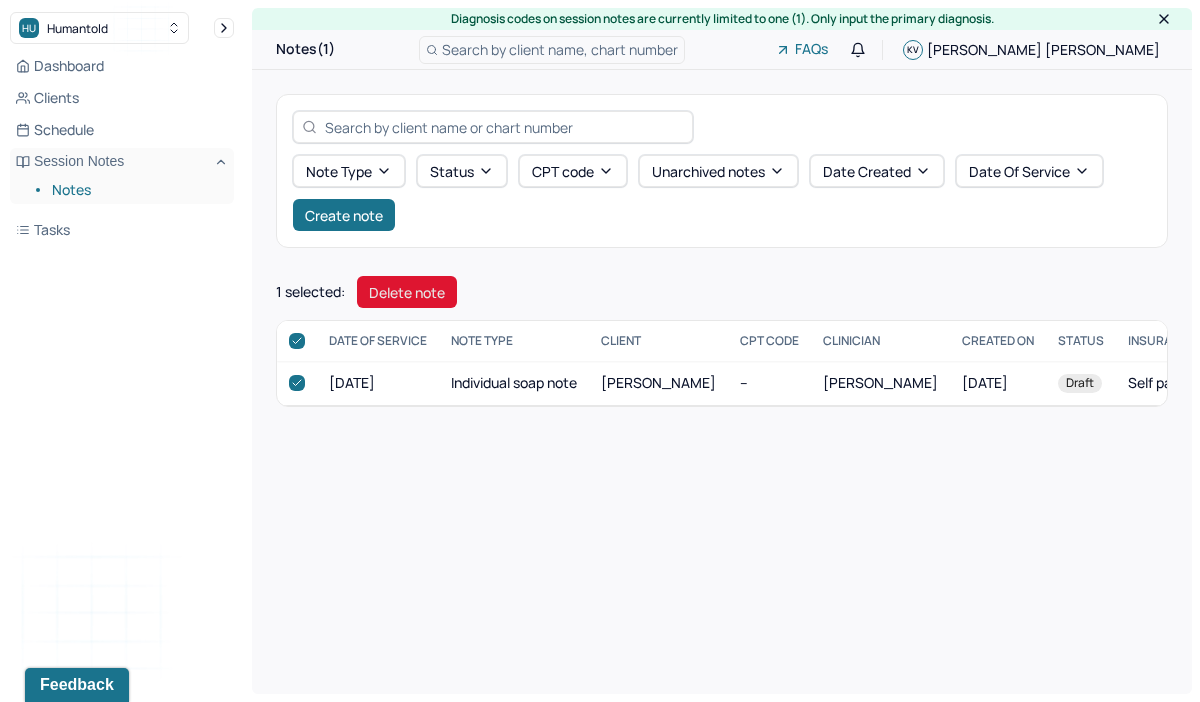 click on "Delete note" at bounding box center [407, 292] 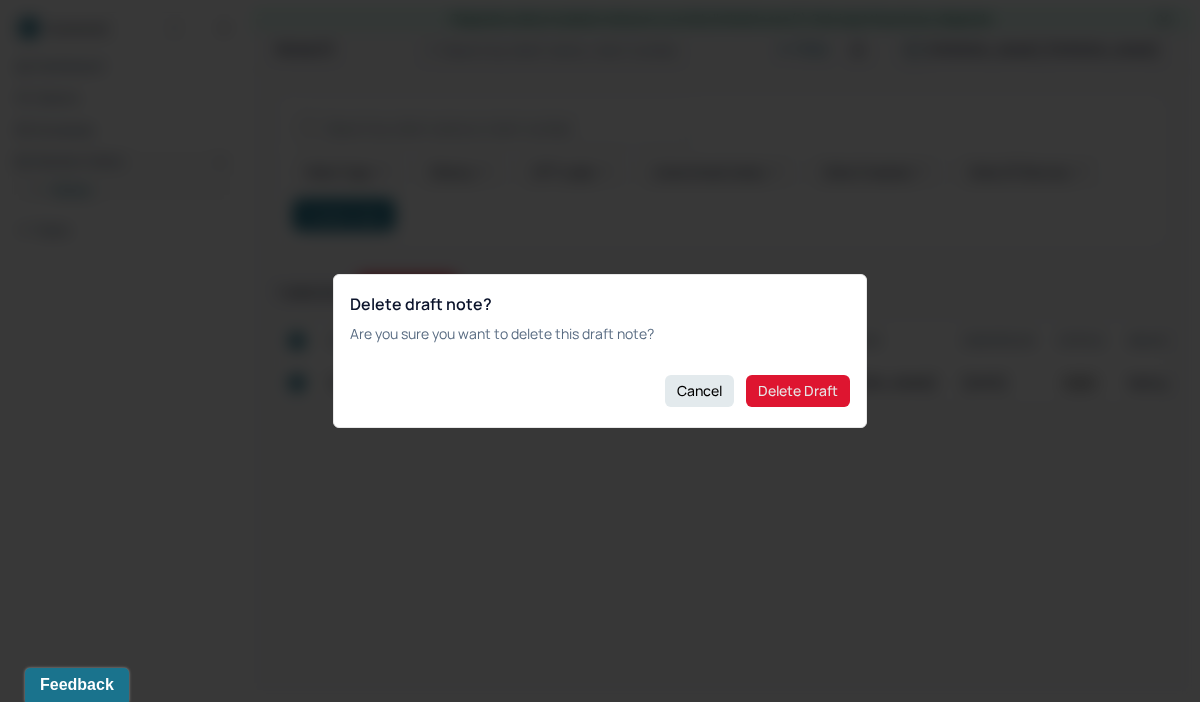 click on "Delete Draft" at bounding box center (798, 391) 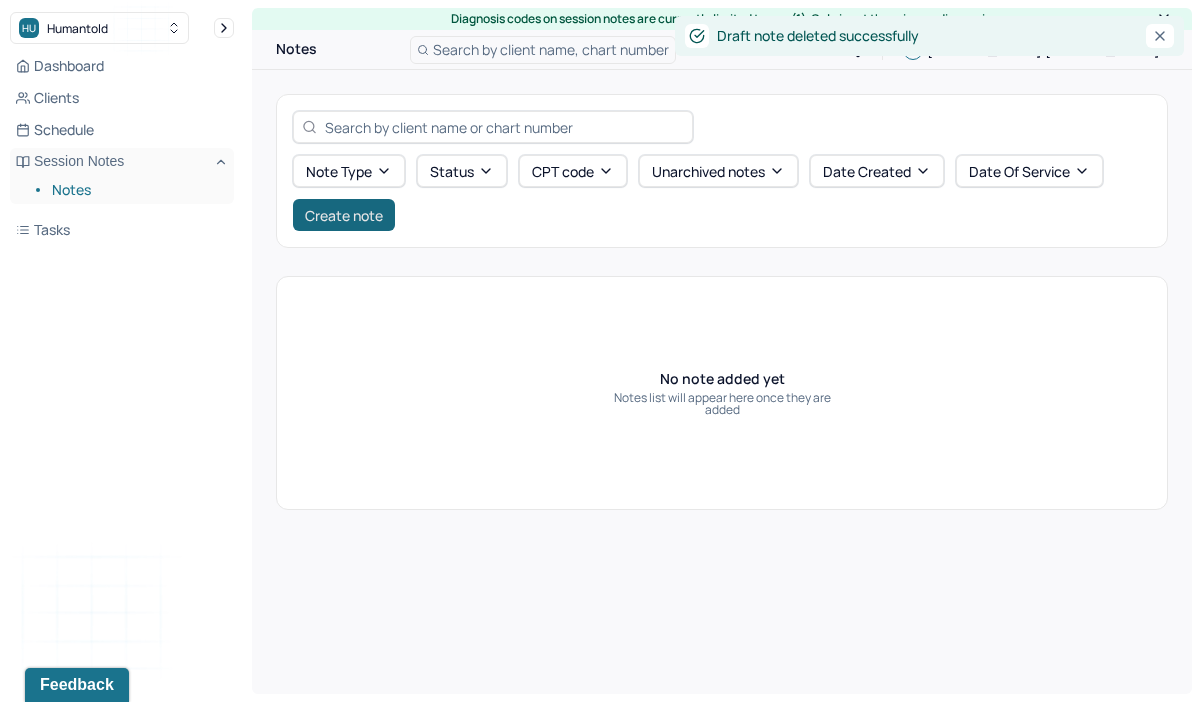 click on "Create note" at bounding box center (344, 215) 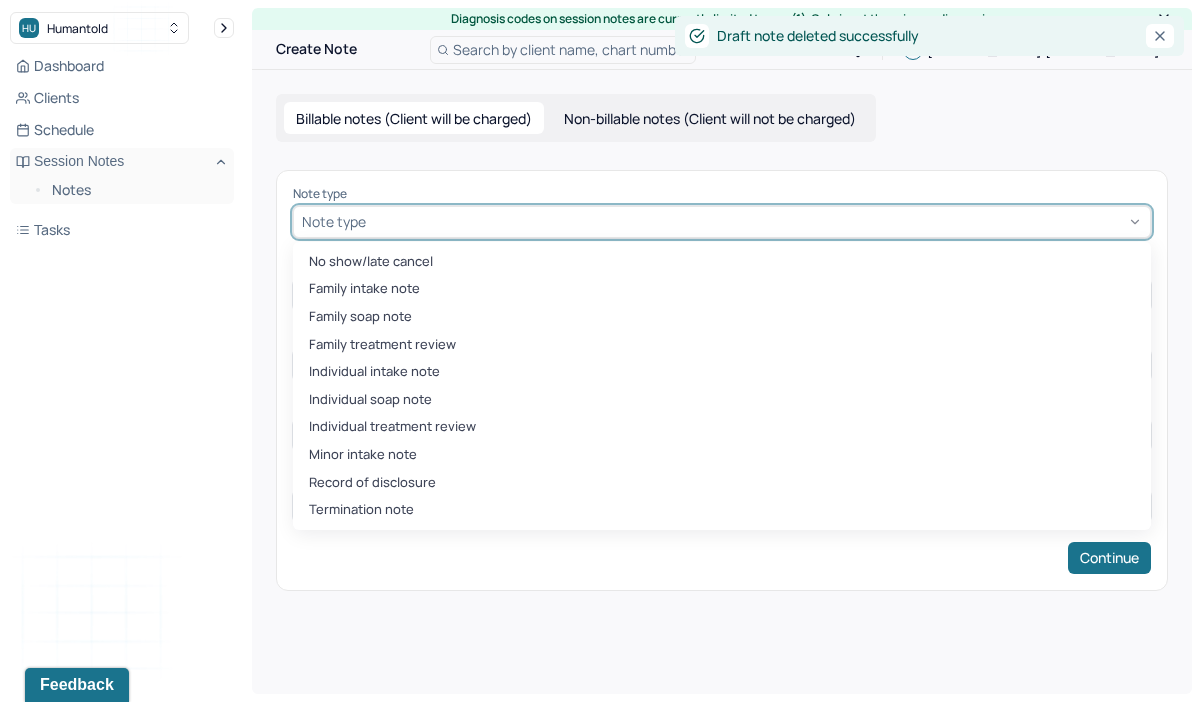 click at bounding box center (756, 221) 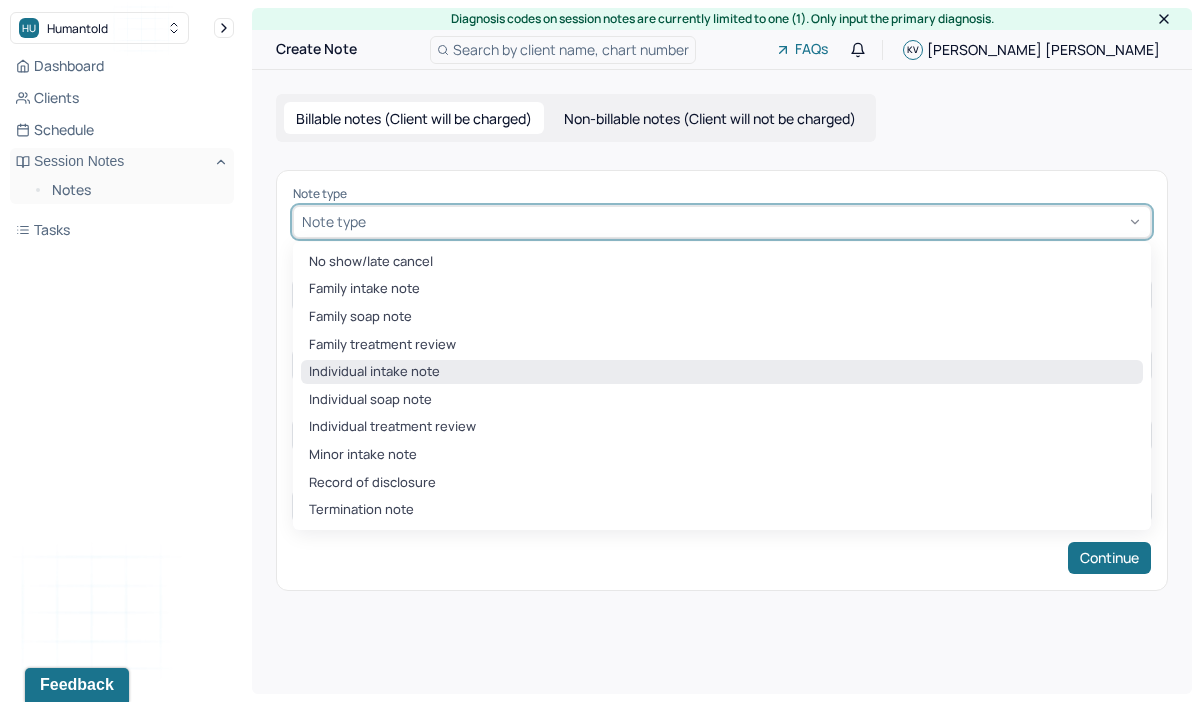 click on "Individual intake note" at bounding box center [722, 372] 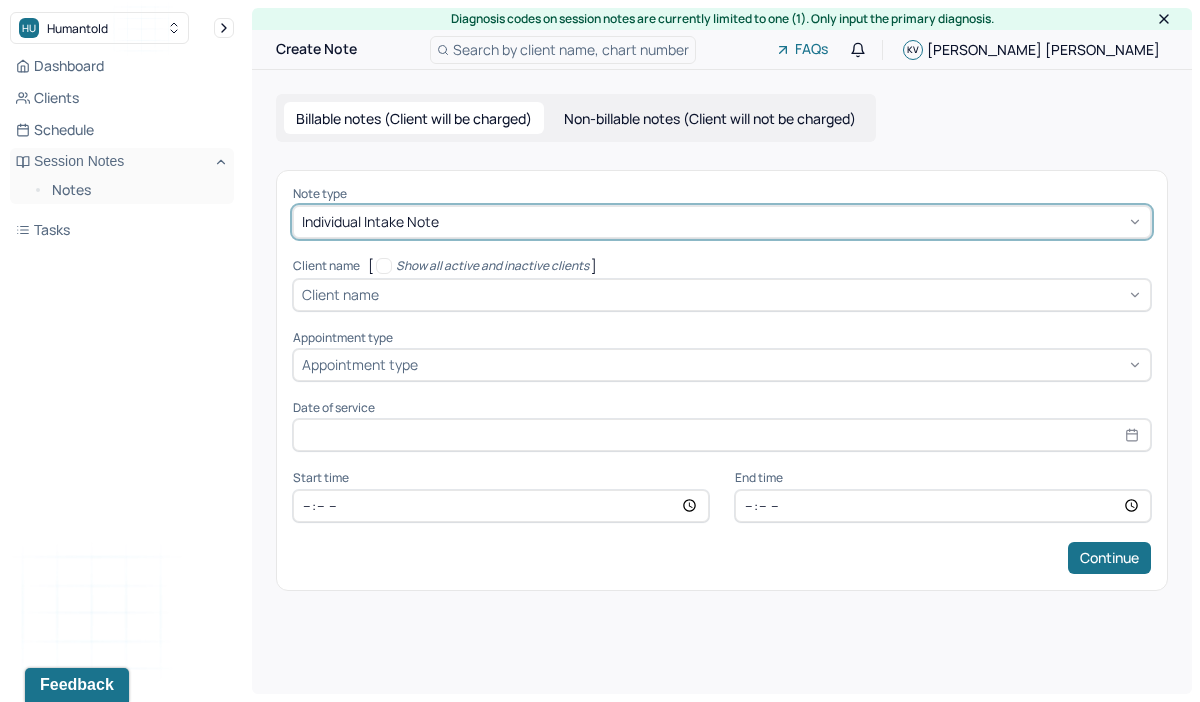 click at bounding box center (762, 294) 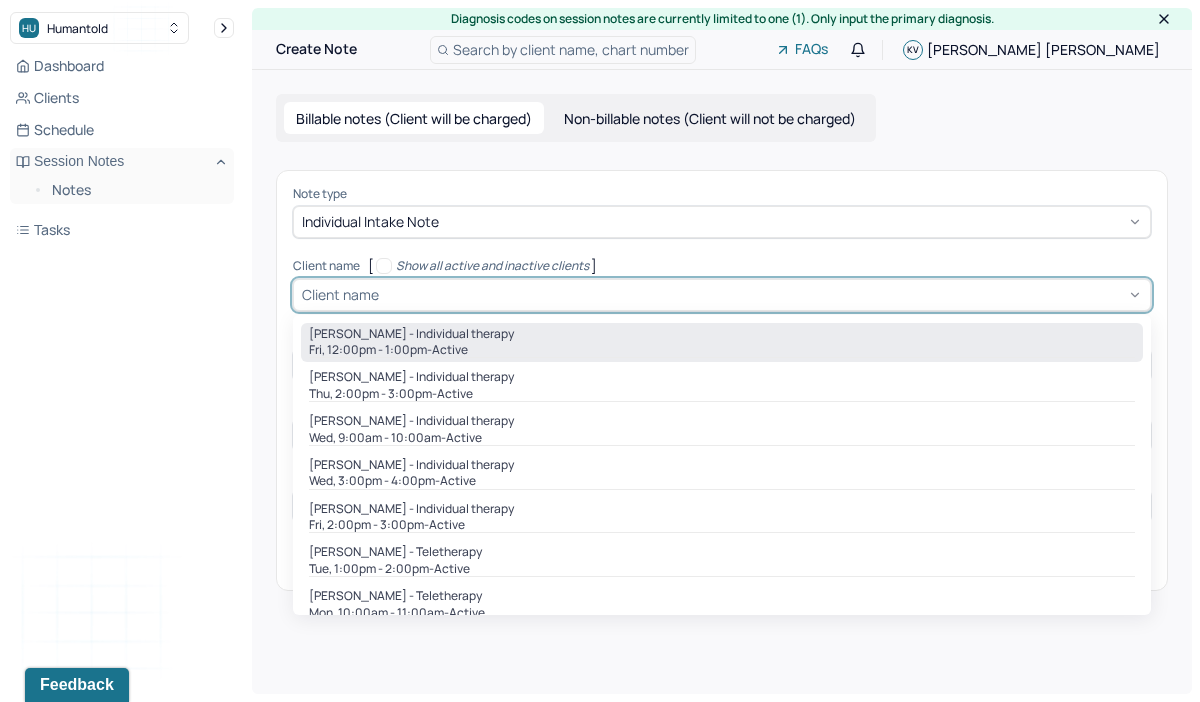 click on "Fri, 12:00pm - 1:00pm  -  active" at bounding box center [722, 350] 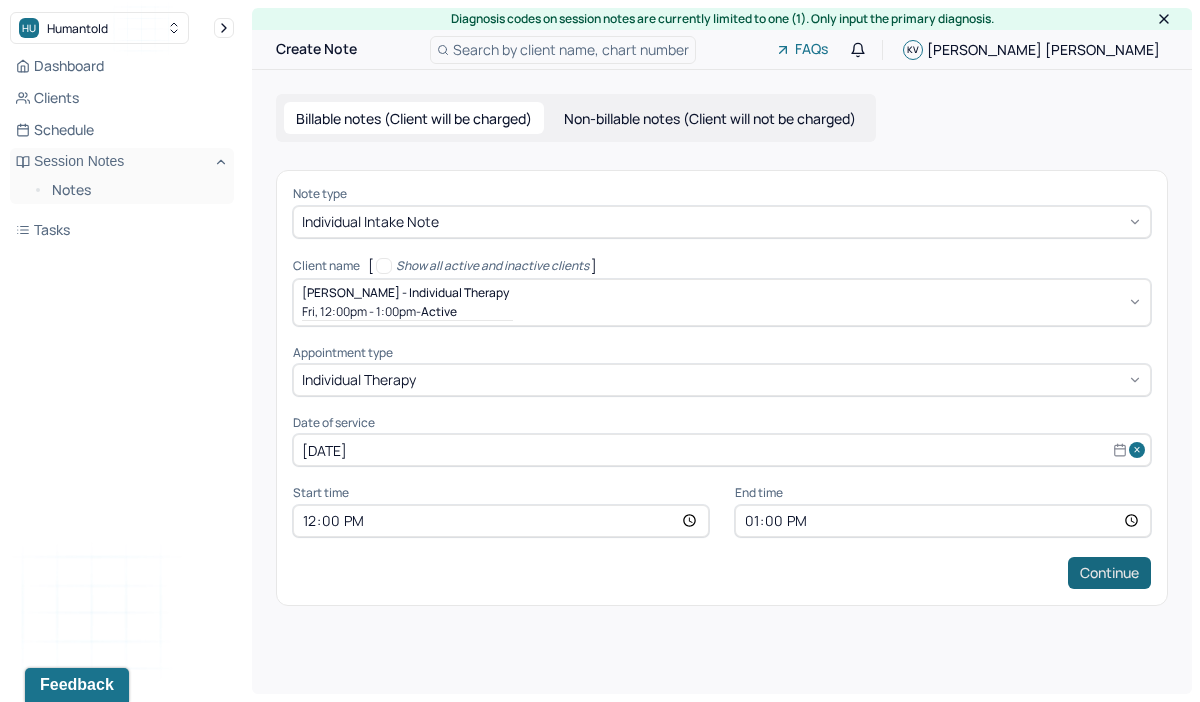 click on "Continue" at bounding box center [1109, 573] 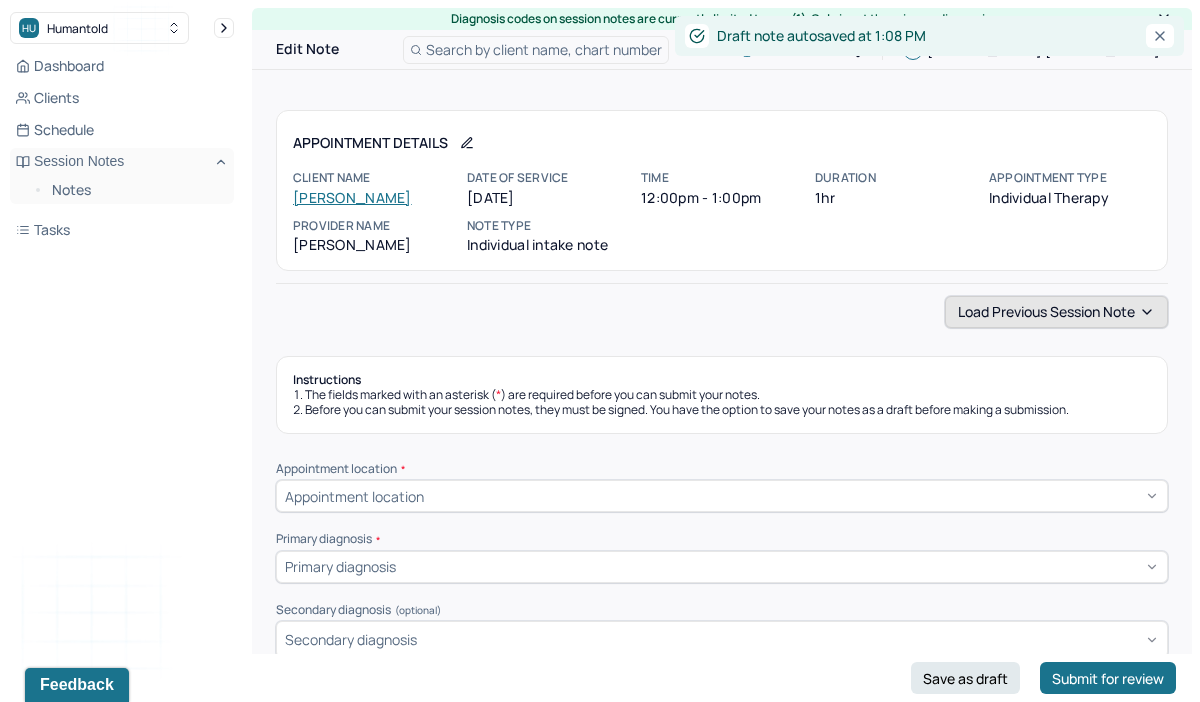 click on "Load previous session note" at bounding box center (1056, 312) 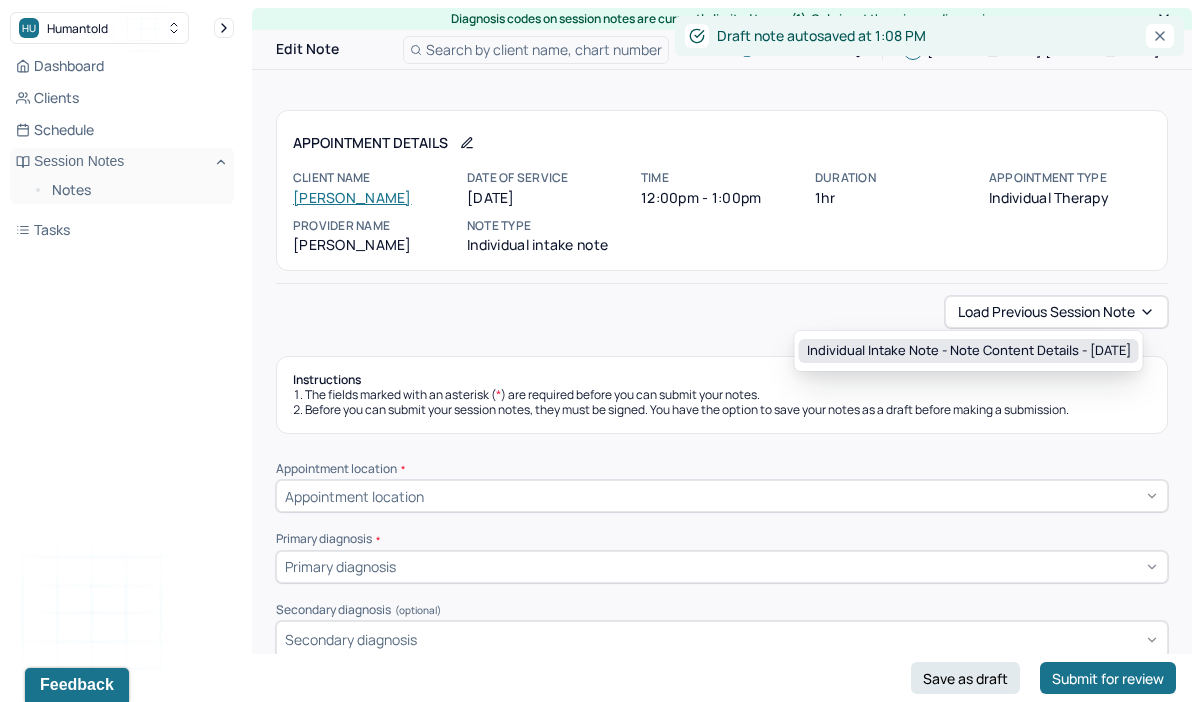 click on "Individual intake note   - Note content Details -   [DATE]" at bounding box center [969, 351] 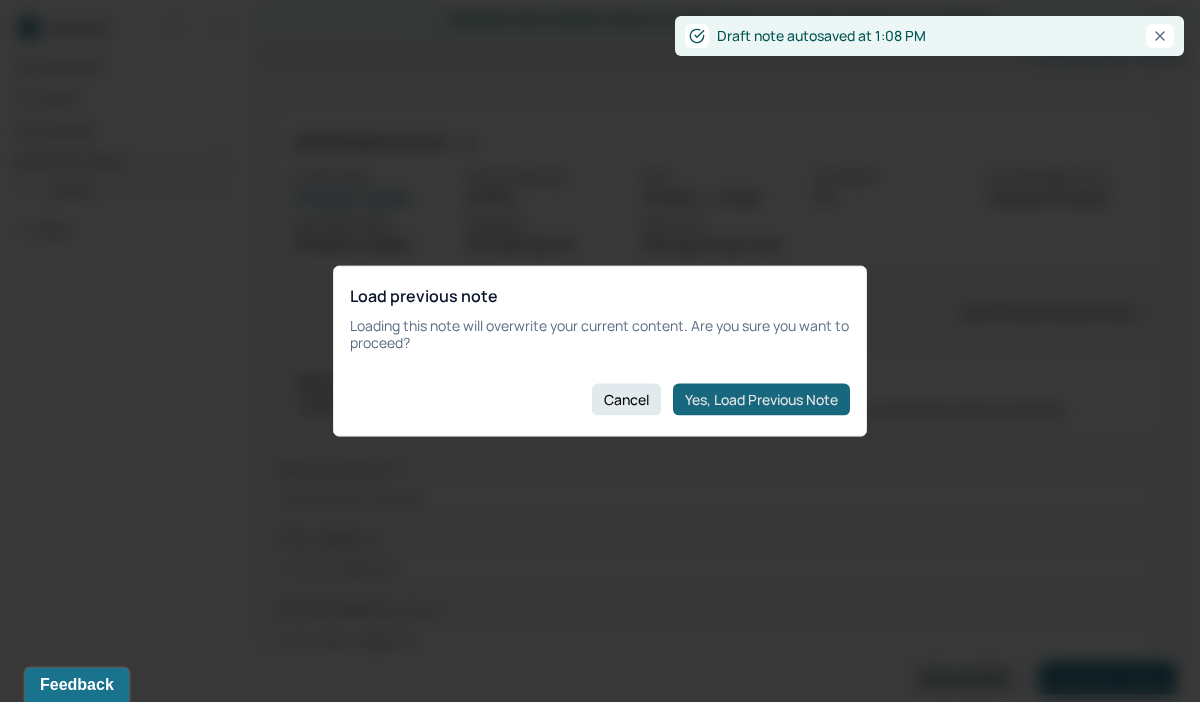 click on "Yes, Load Previous Note" at bounding box center [761, 399] 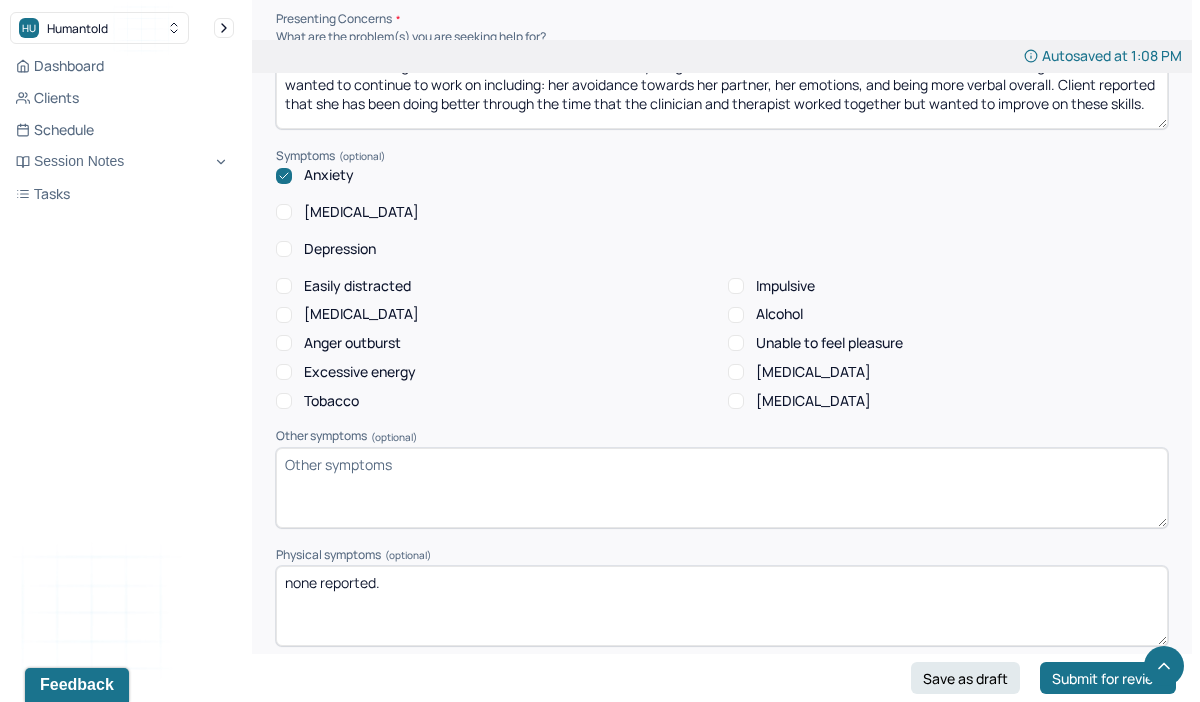 scroll, scrollTop: 2042, scrollLeft: 0, axis: vertical 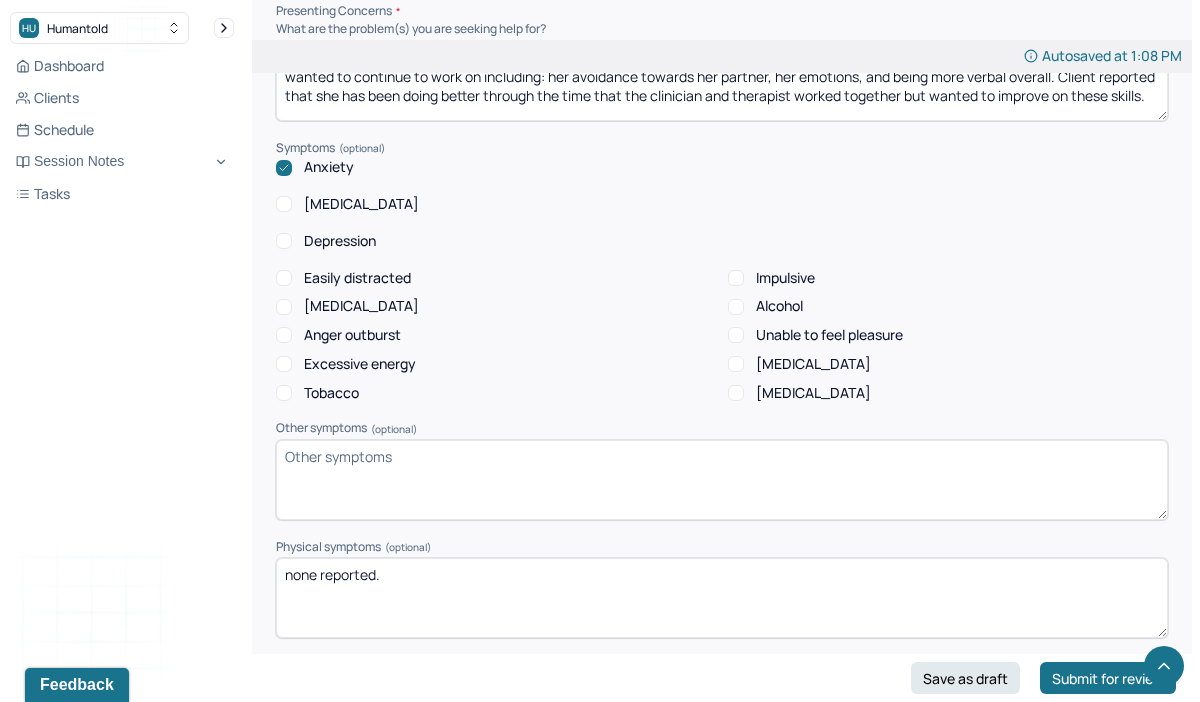 click 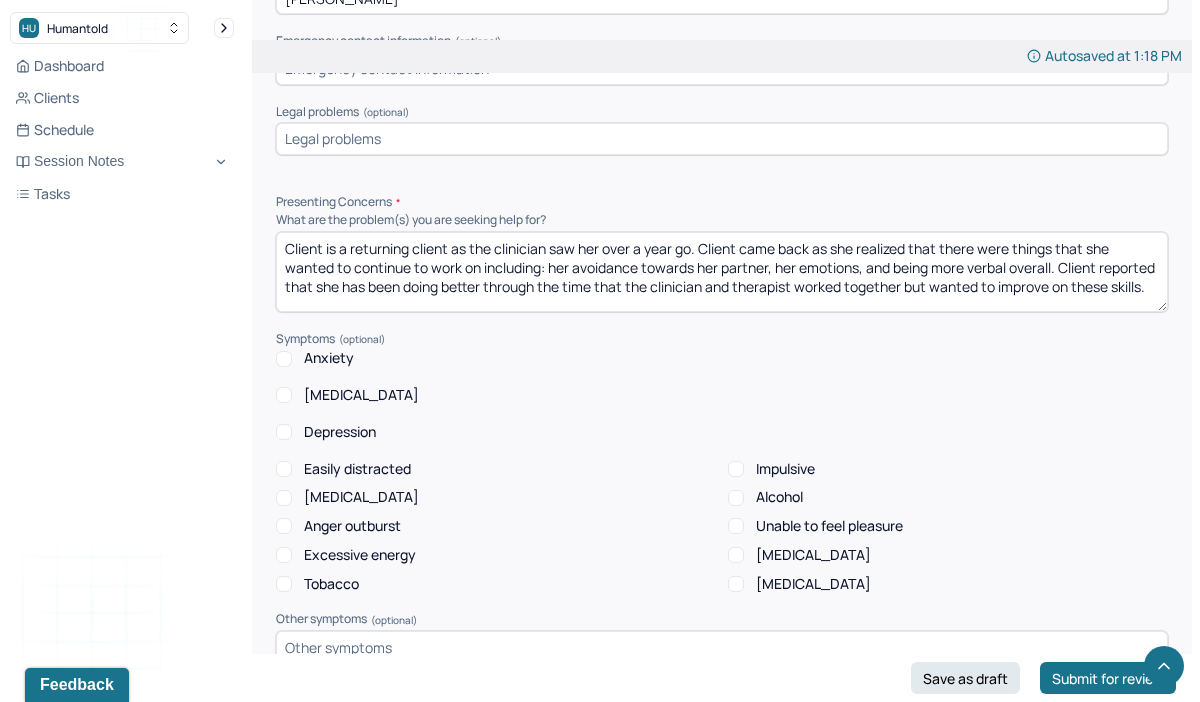 scroll, scrollTop: 1817, scrollLeft: 0, axis: vertical 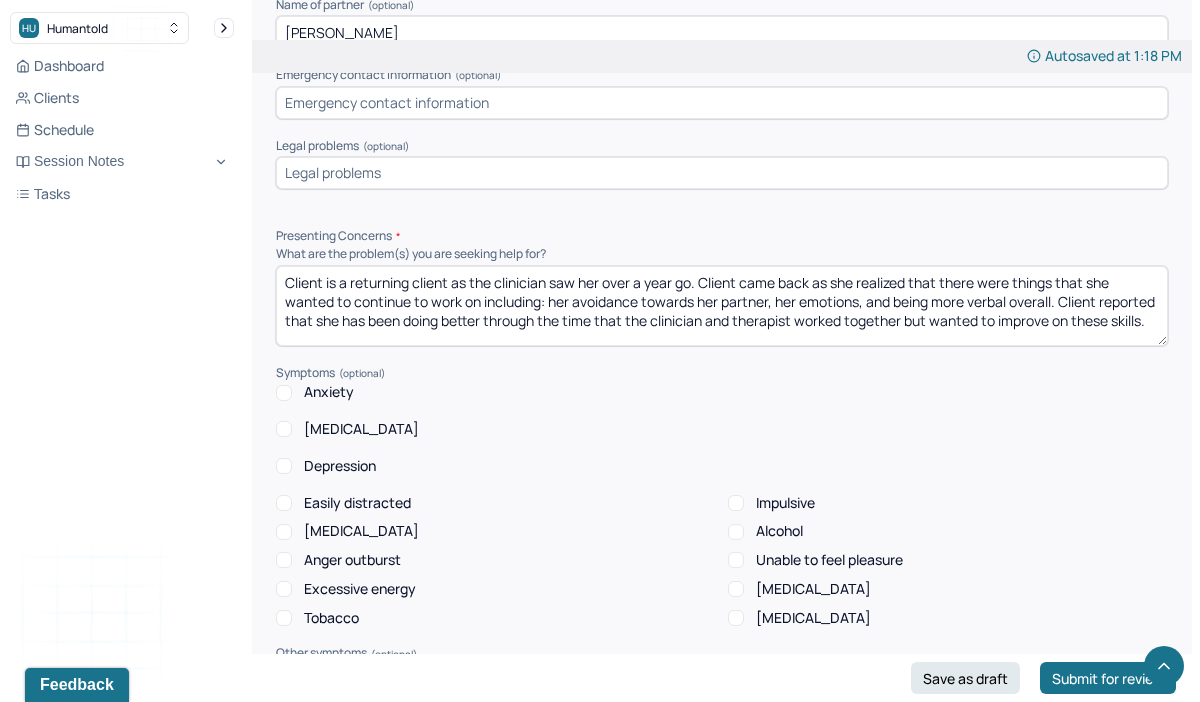 click on "Anxiety" at bounding box center (284, 393) 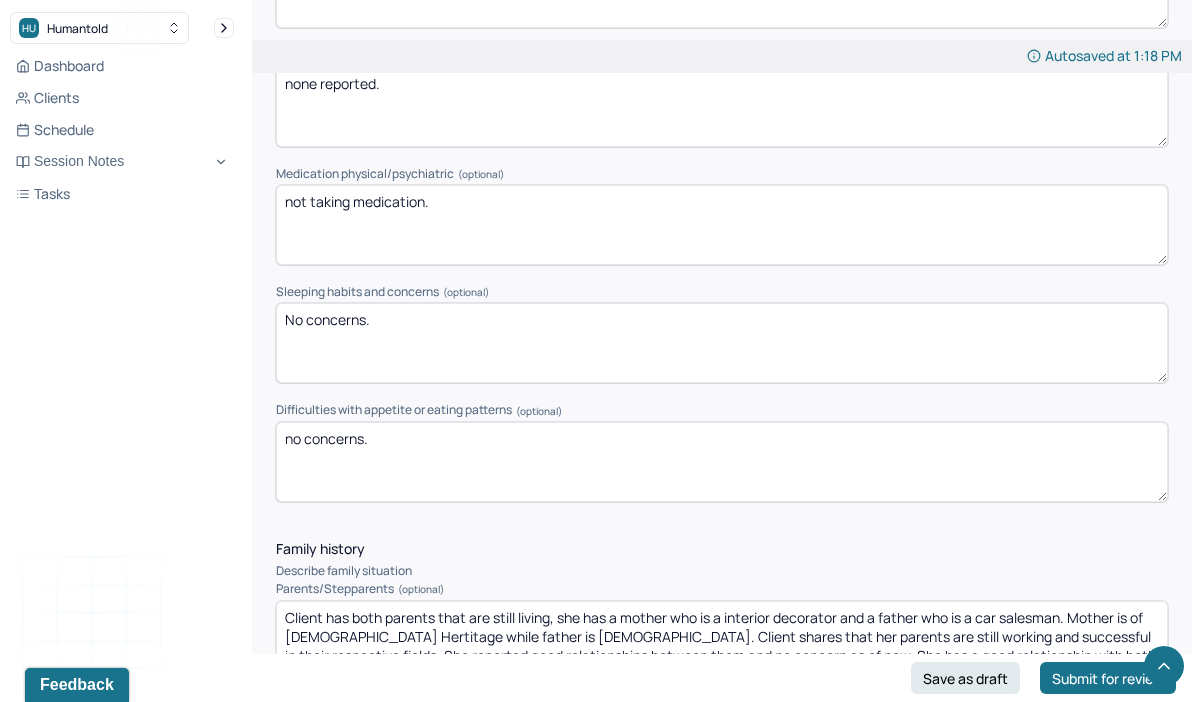 scroll, scrollTop: 2709, scrollLeft: 0, axis: vertical 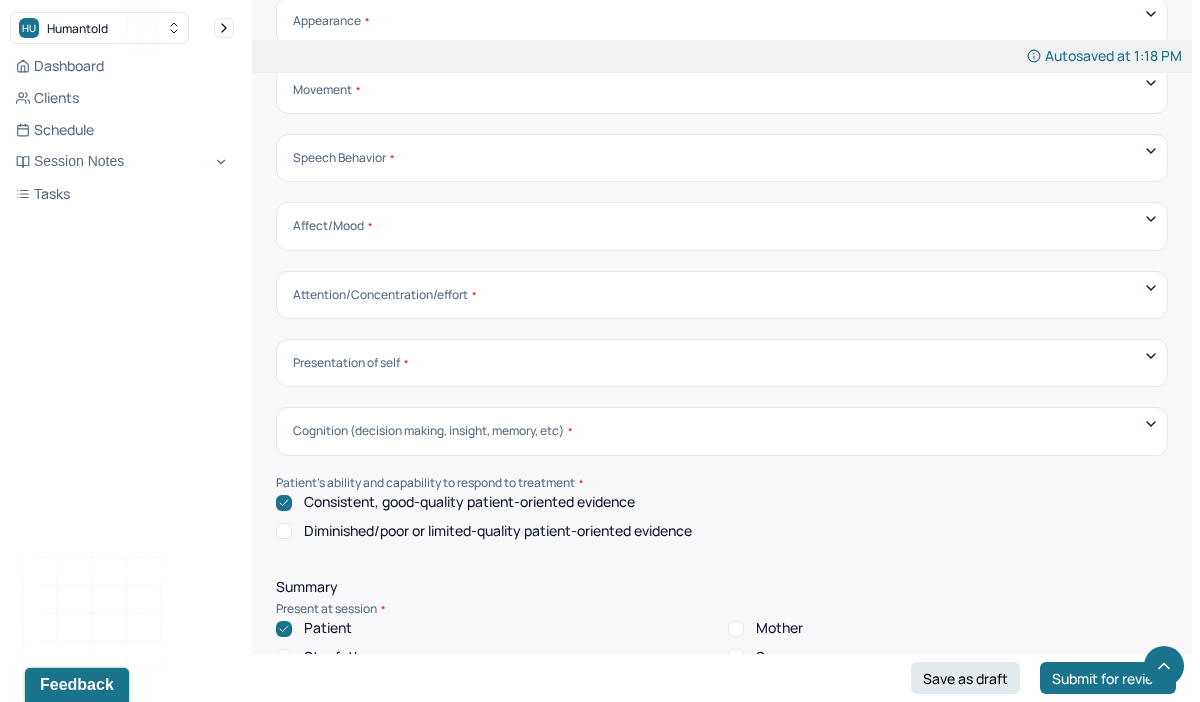 click on "Presentation of self" at bounding box center (722, 363) 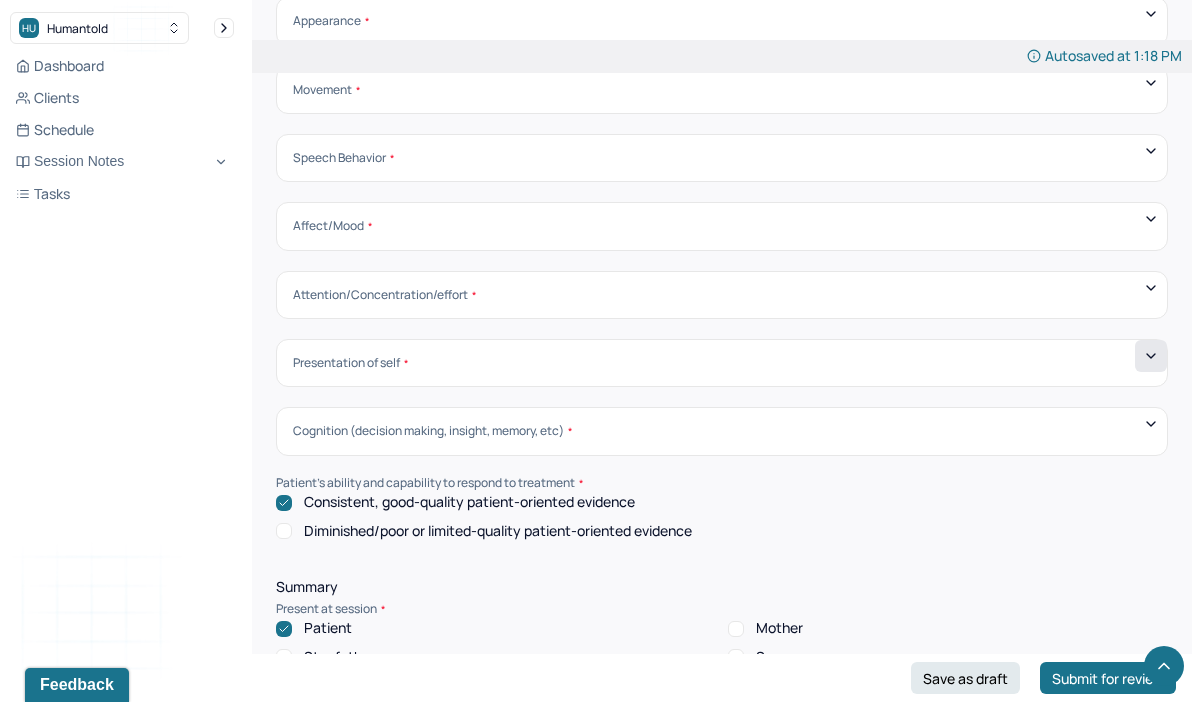 click 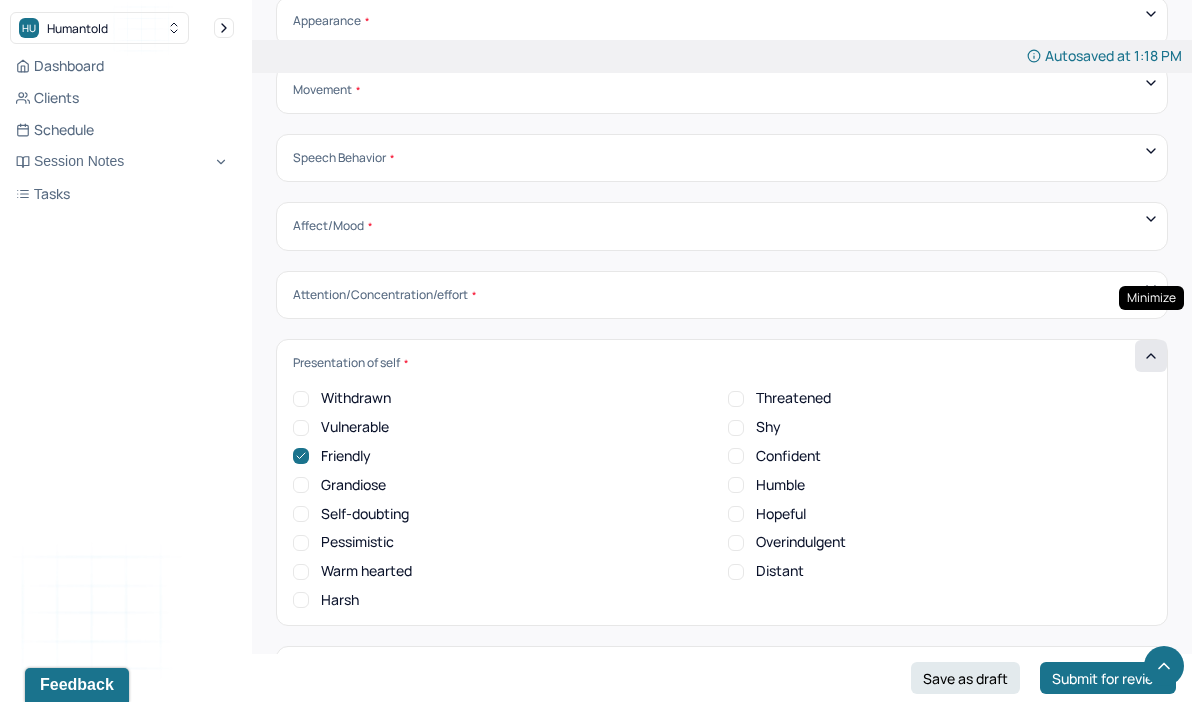 click 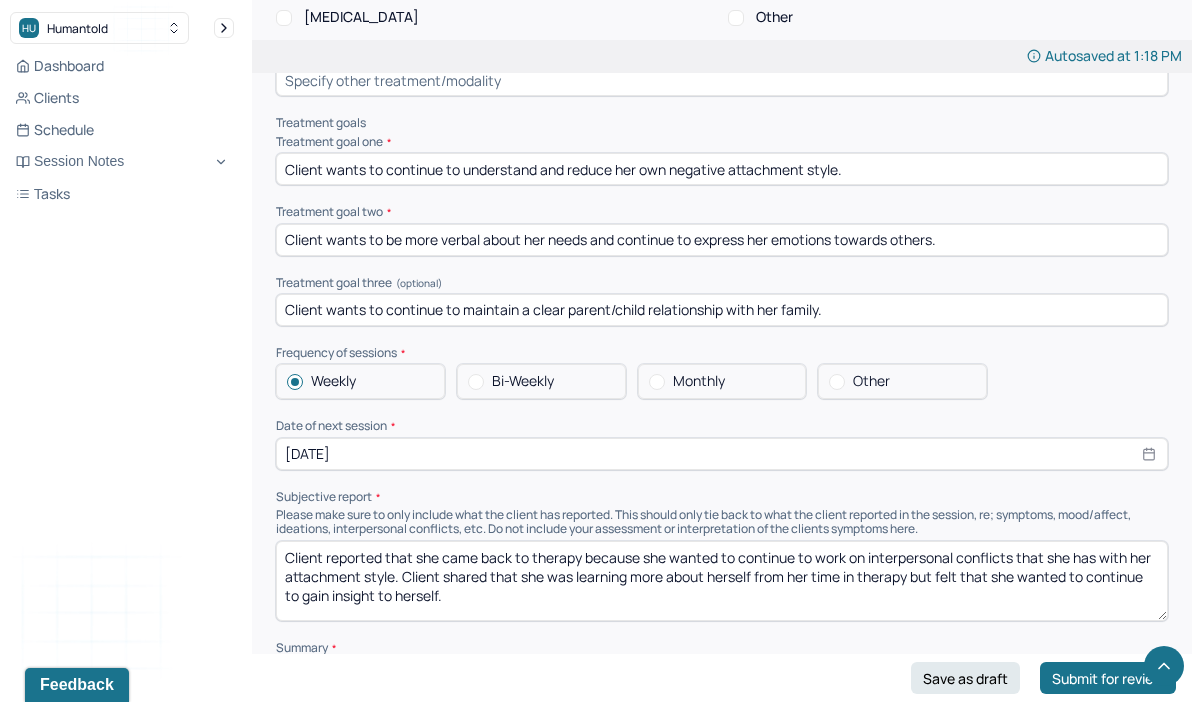 scroll, scrollTop: 8220, scrollLeft: 0, axis: vertical 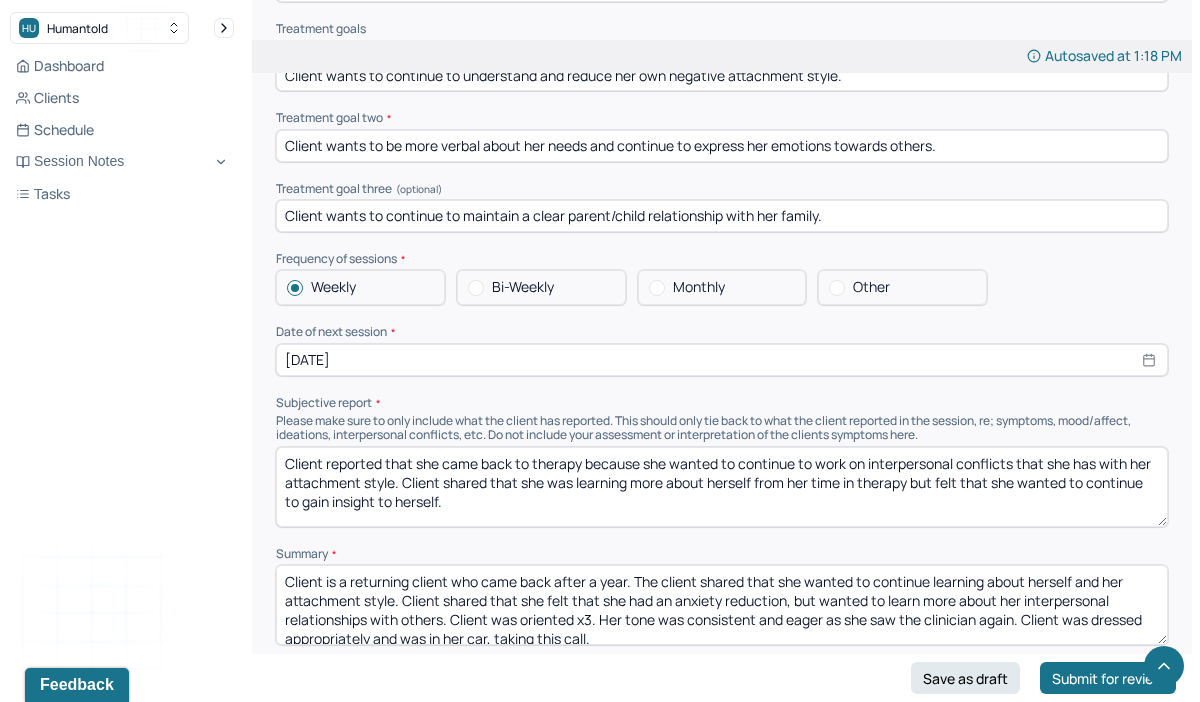 click on "[DATE]" at bounding box center [722, 360] 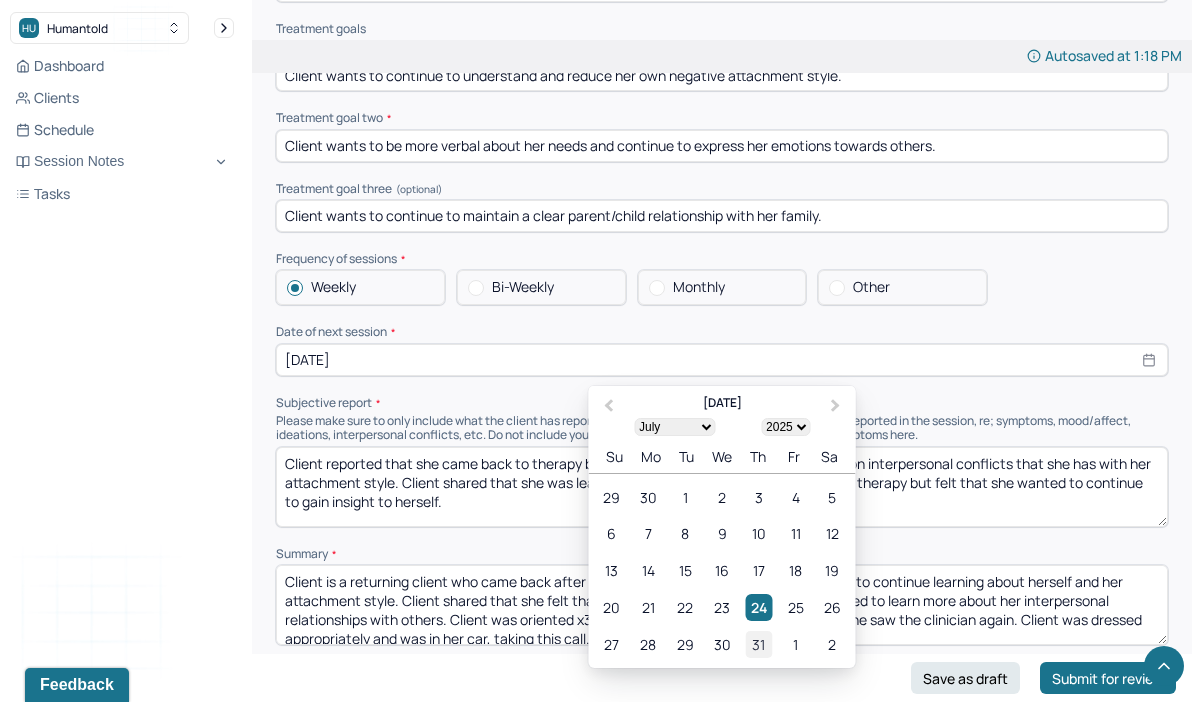 click on "31" at bounding box center [758, 643] 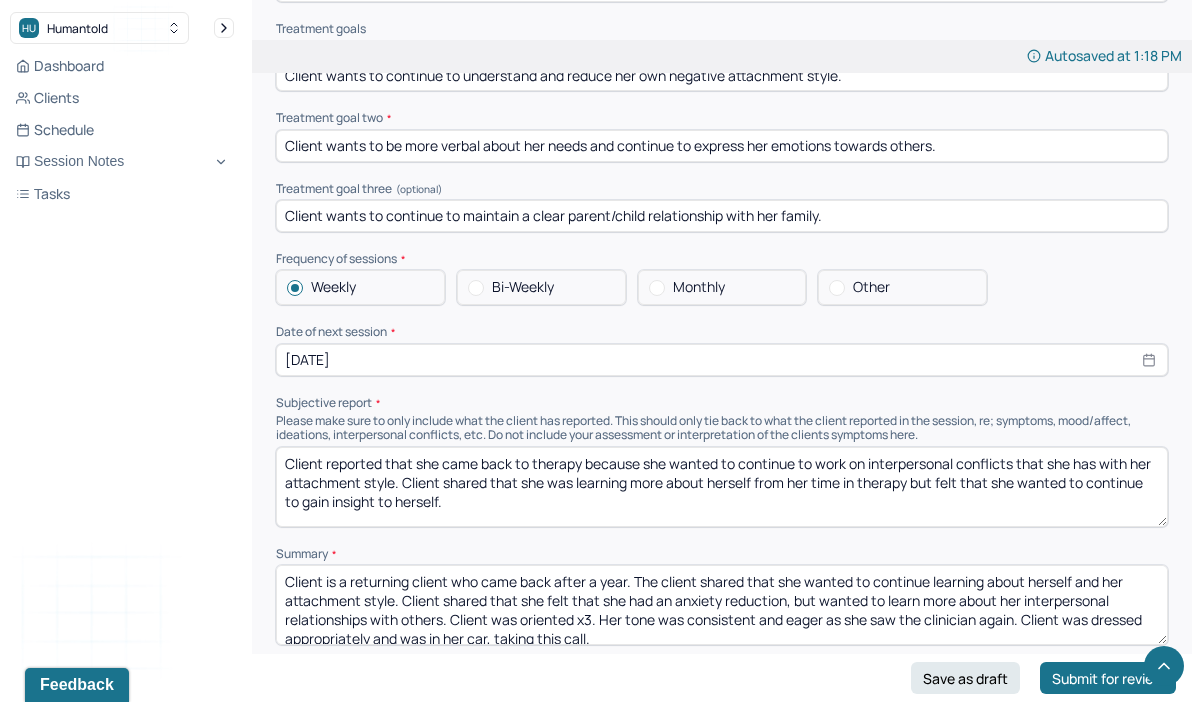 scroll, scrollTop: 9, scrollLeft: 0, axis: vertical 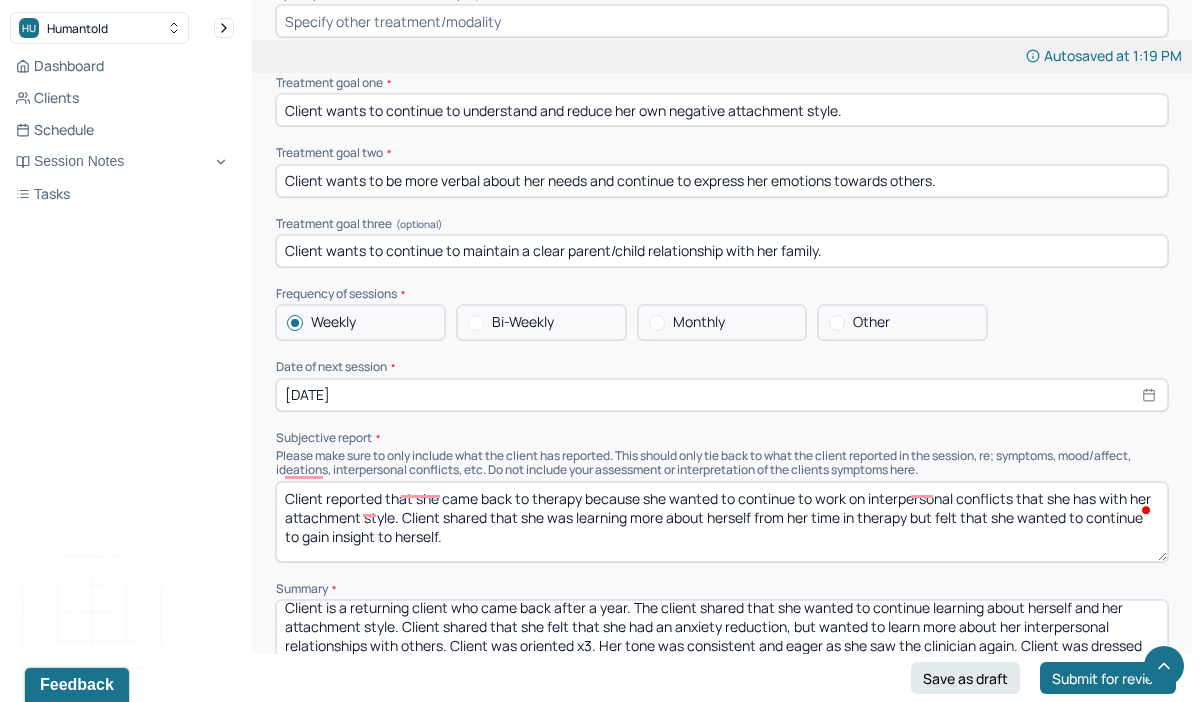 drag, startPoint x: 446, startPoint y: 522, endPoint x: 479, endPoint y: 516, distance: 33.54102 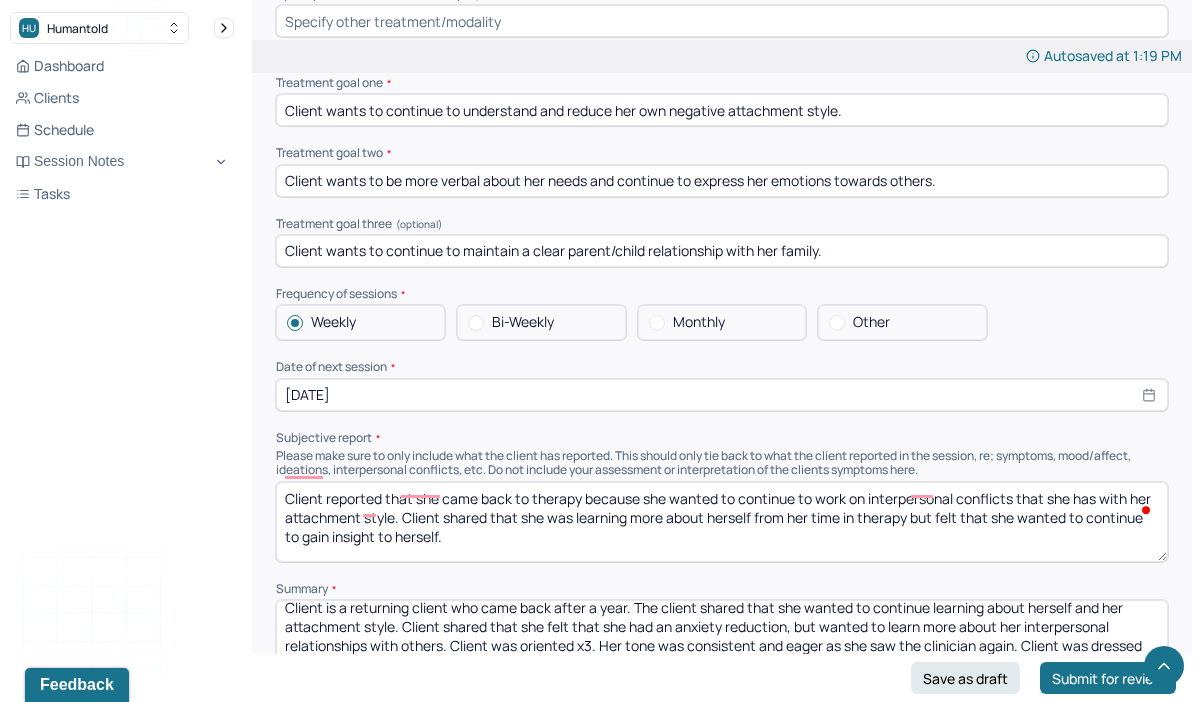 click on "Client reported that she came back to therapy because she wanted to continue to work on interpersonal conflicts that she has with her attachment style. Client shared that she was learning more about herself from her time in therapy but felt that she wanted to continue to gain insight to herself." at bounding box center [722, 522] 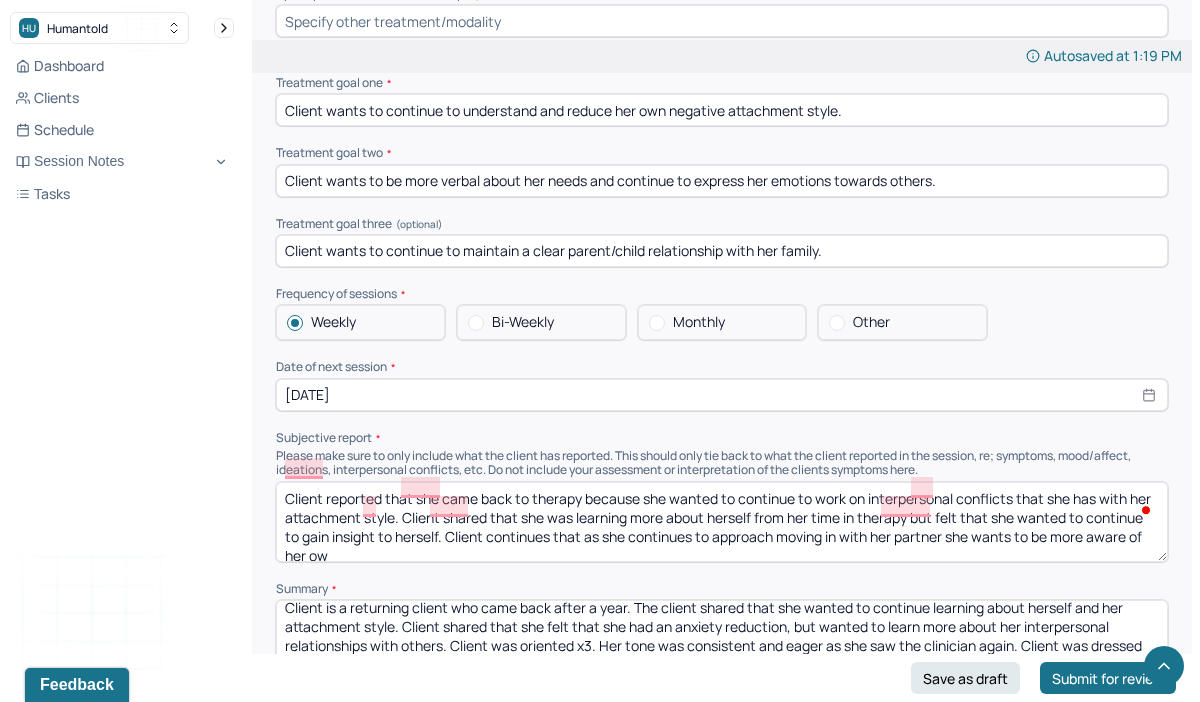 scroll, scrollTop: 3, scrollLeft: 0, axis: vertical 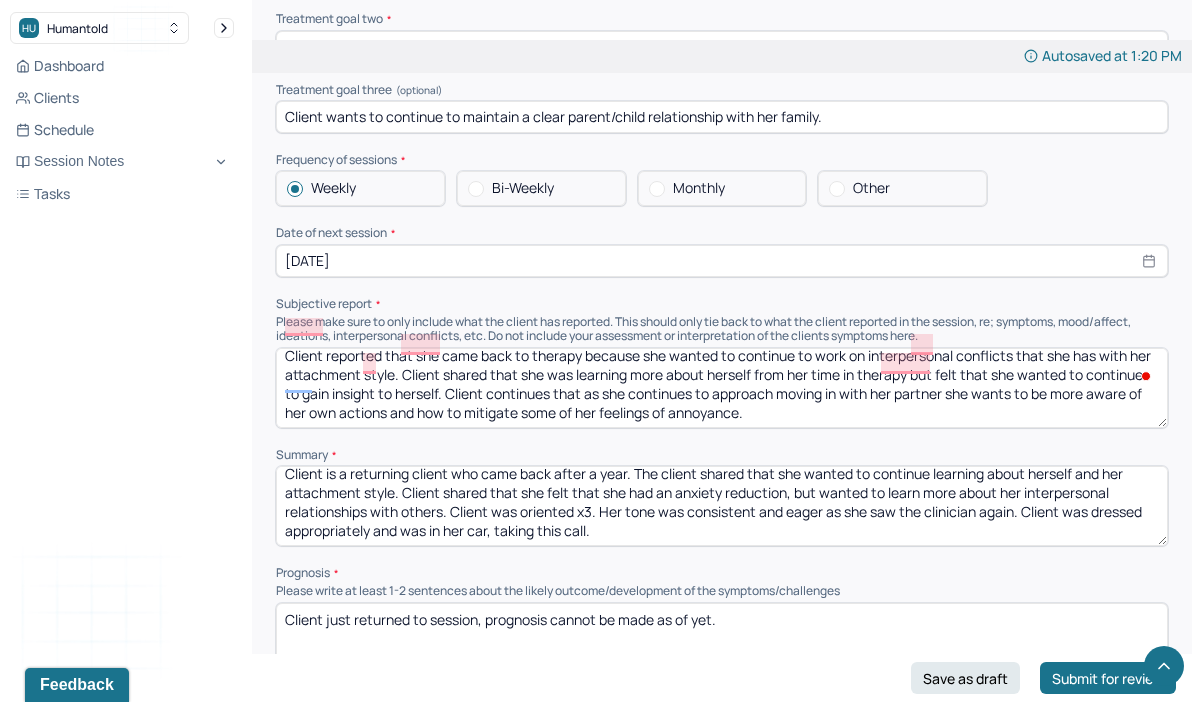 type on "Client reported that she came back to therapy because she wanted to continue to work on interpersonal conflicts that she has with her attachment style. Client shared that she was learning more about herself from her time in therapy but felt that she wanted to continue to gain insight to herself. Client continues that as she continues to approach moving in with her partner she wants to be more aware of her own actions and how to mitigate some of her feelings of annoyance." 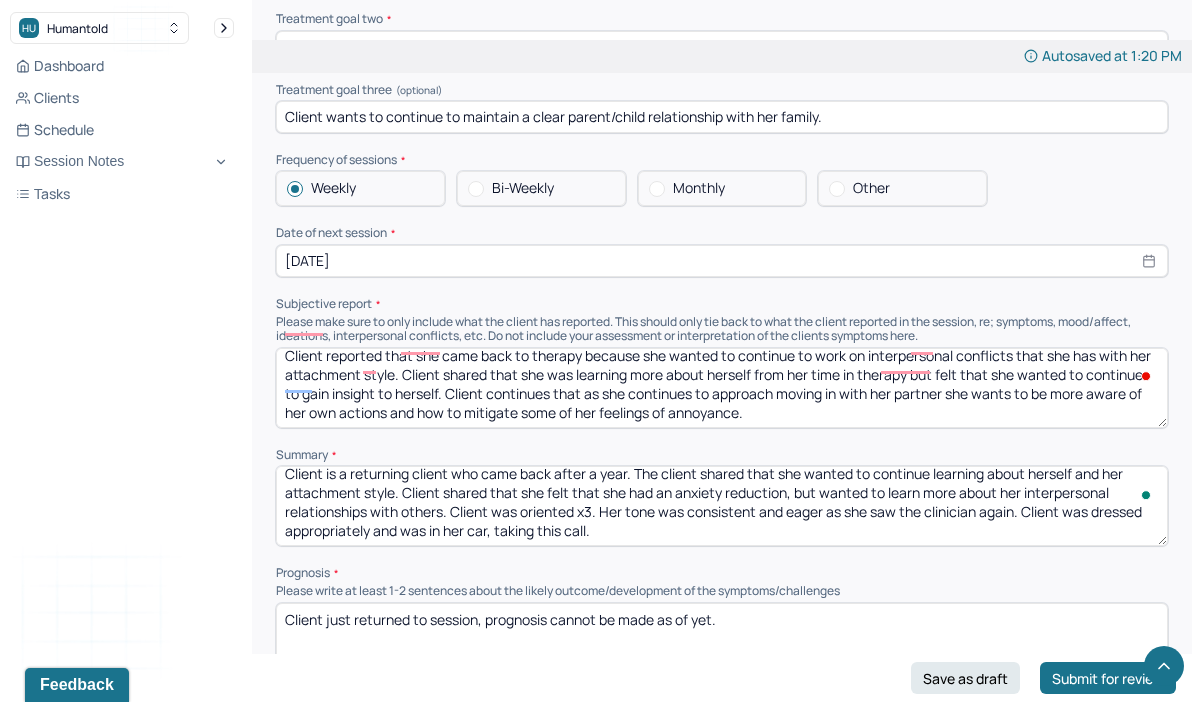 scroll, scrollTop: 9, scrollLeft: 0, axis: vertical 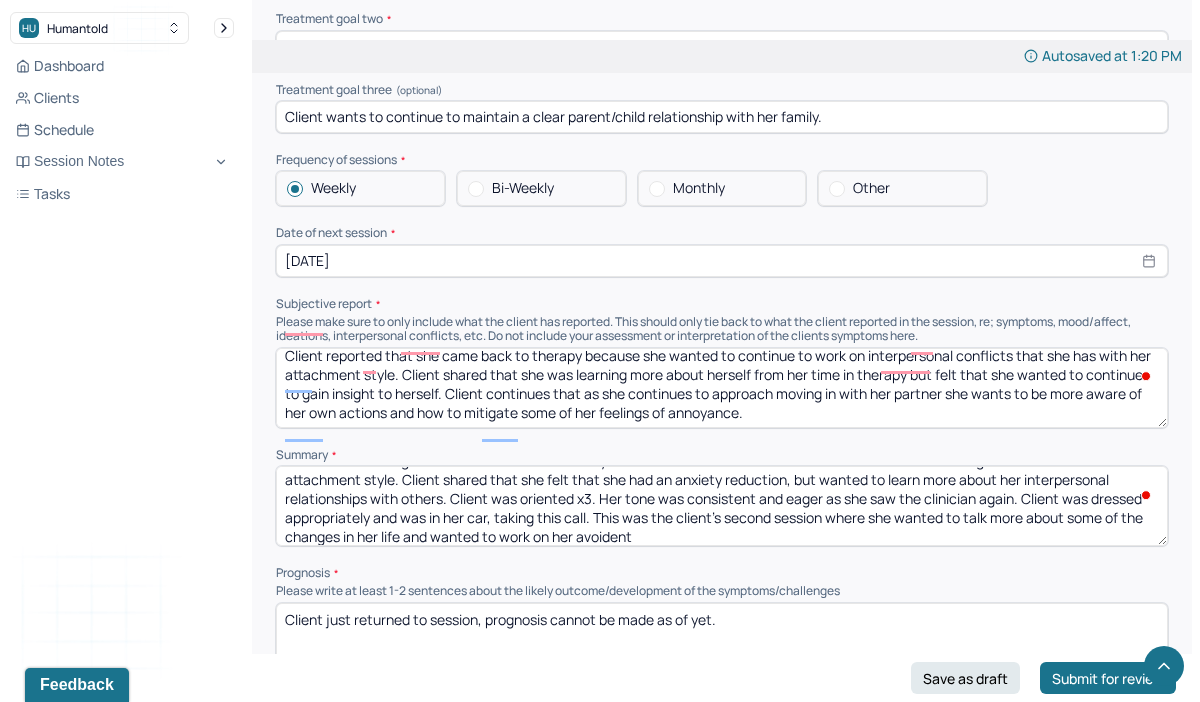 type on "Client is a returning client who came back after a year. The client shared that she wanted to continue learning about herself and her attachment style. Client shared that she felt that she had an anxiety reduction, but wanted to learn more about her interpersonal relationships with others. Client was oriented x3. Her tone was consistent and eager as she saw the clinician again. Client was dressed appropriately and was in her car, taking this call. This was the client's second session where she wanted to talk more about some of the changes in her life and wanted to work on her avoident a" 